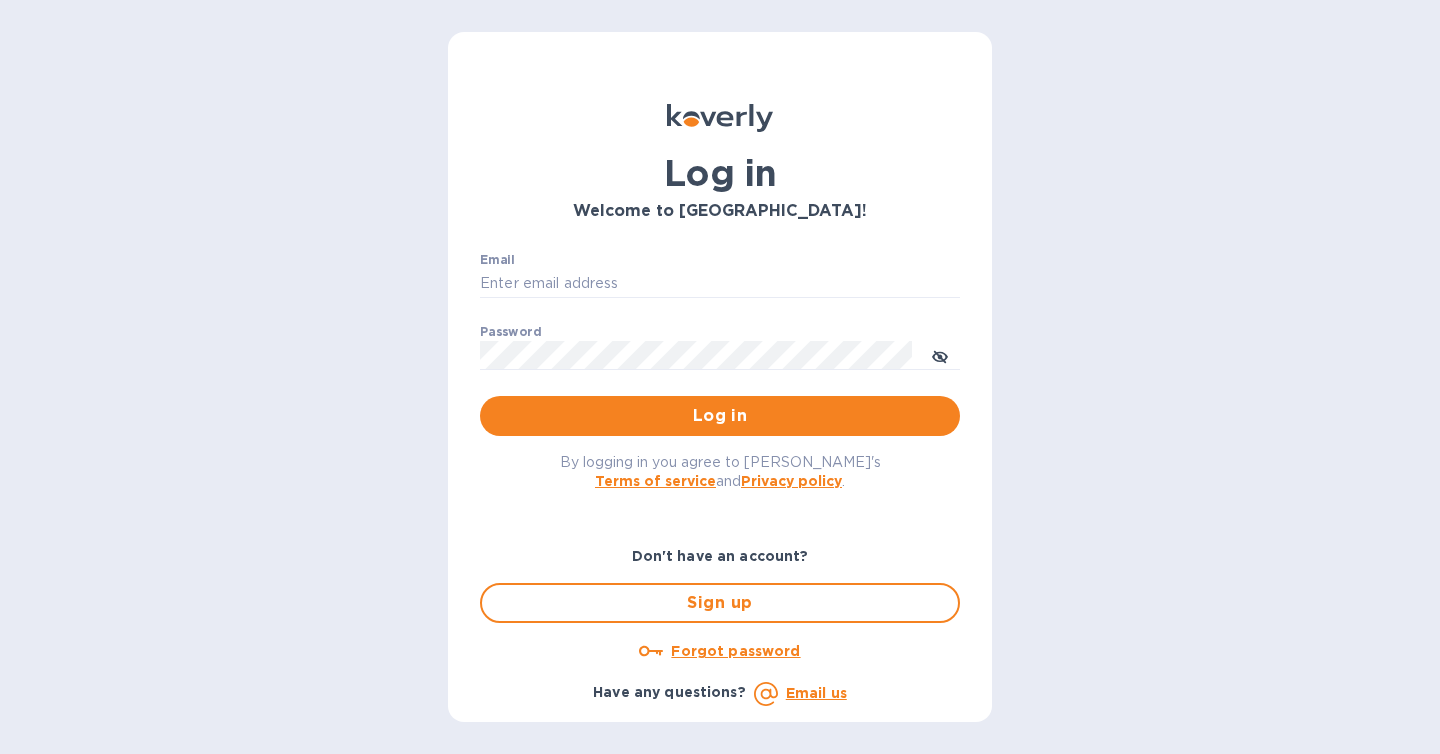 scroll, scrollTop: 0, scrollLeft: 0, axis: both 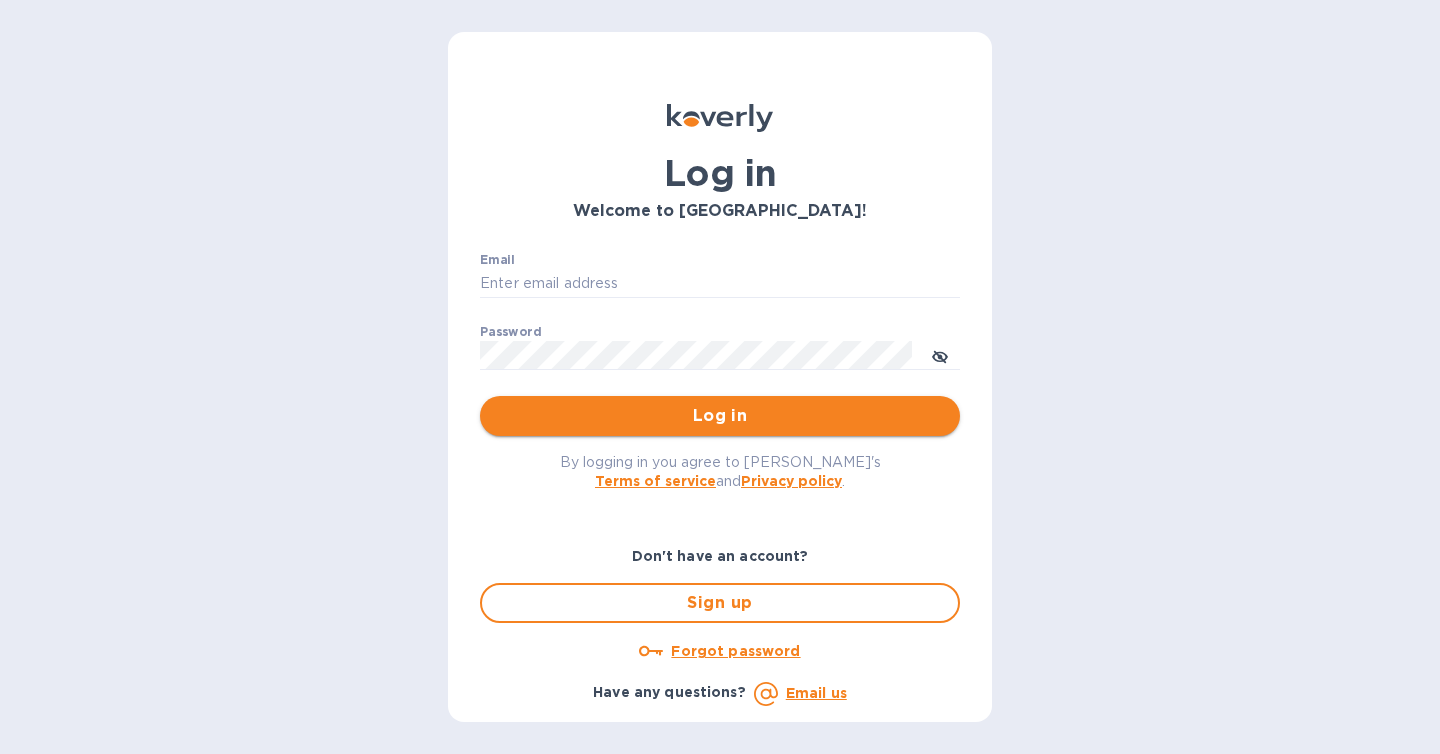 type on "admin@thenaturalwineco.com" 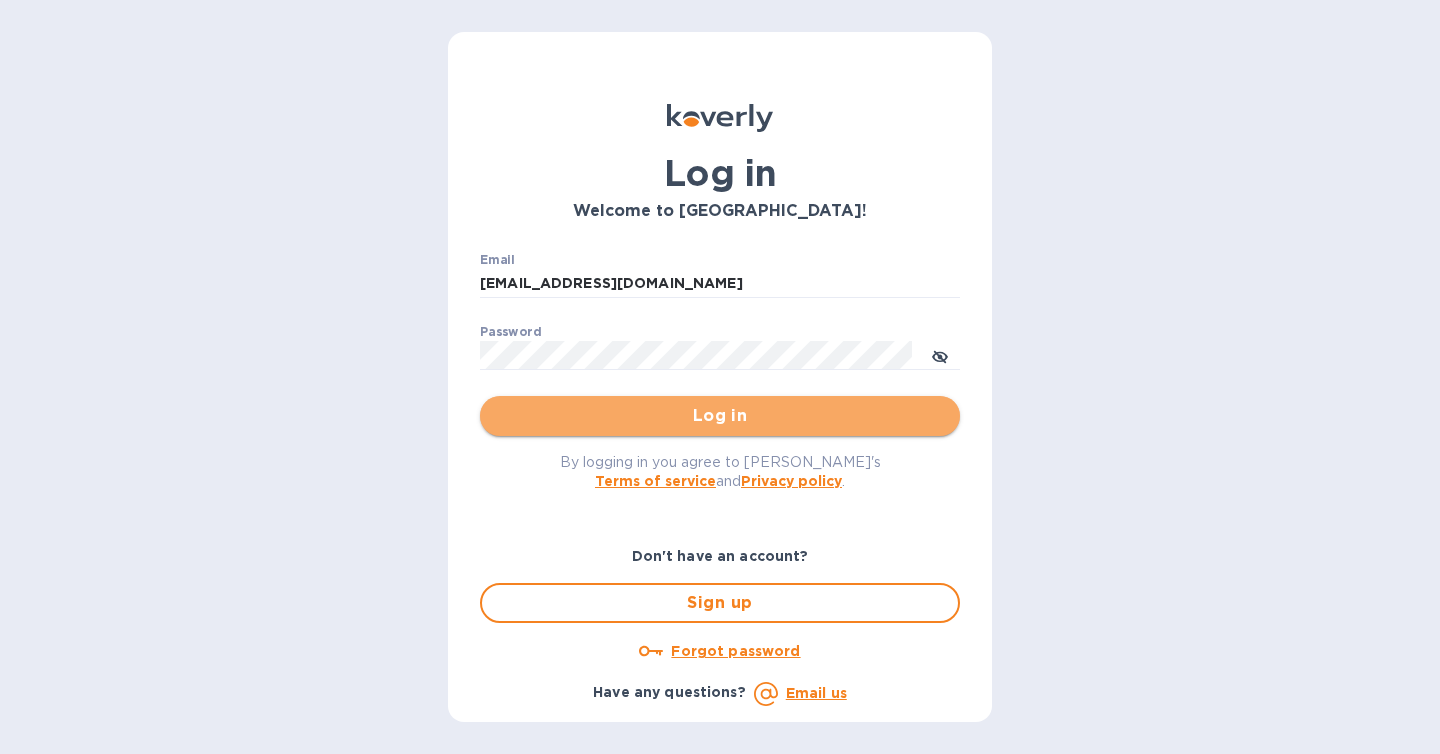 click on "Log in" at bounding box center (720, 416) 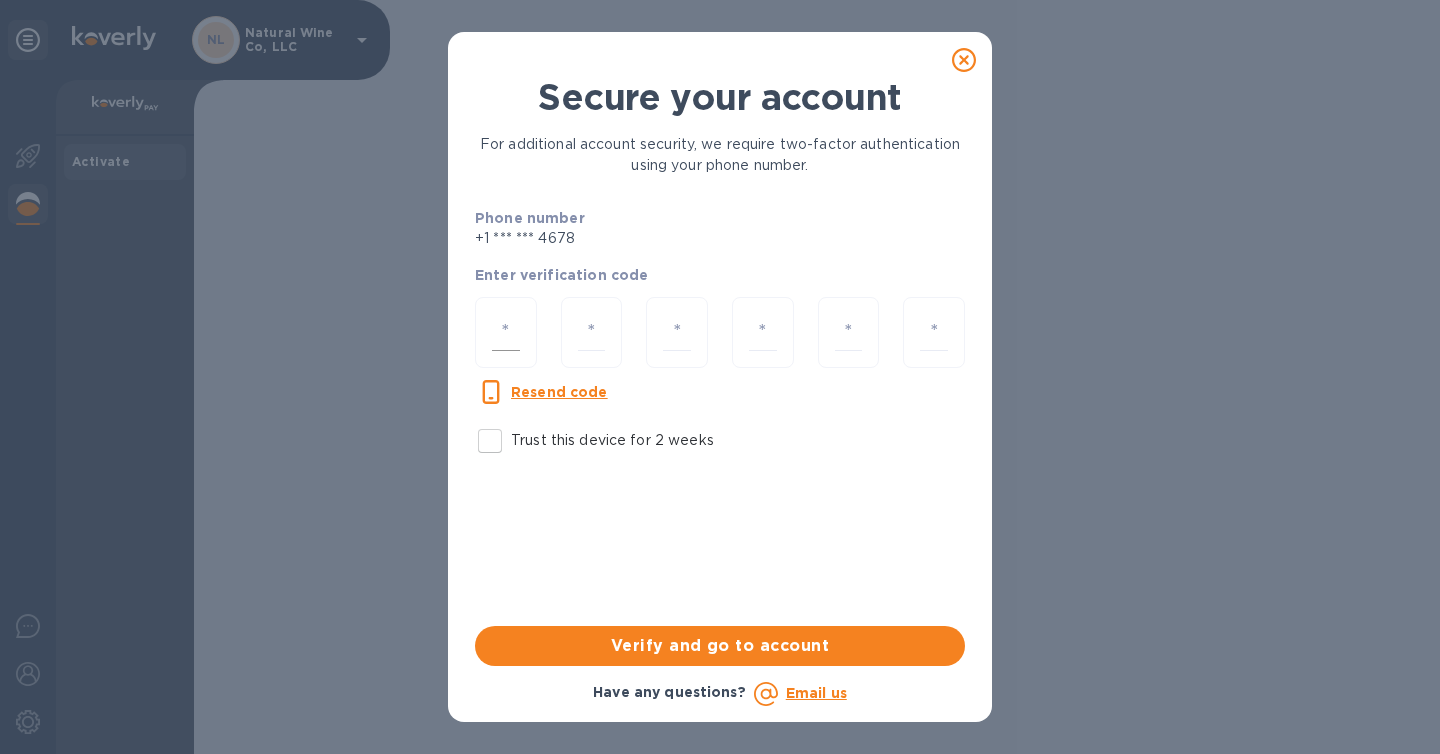click at bounding box center [506, 332] 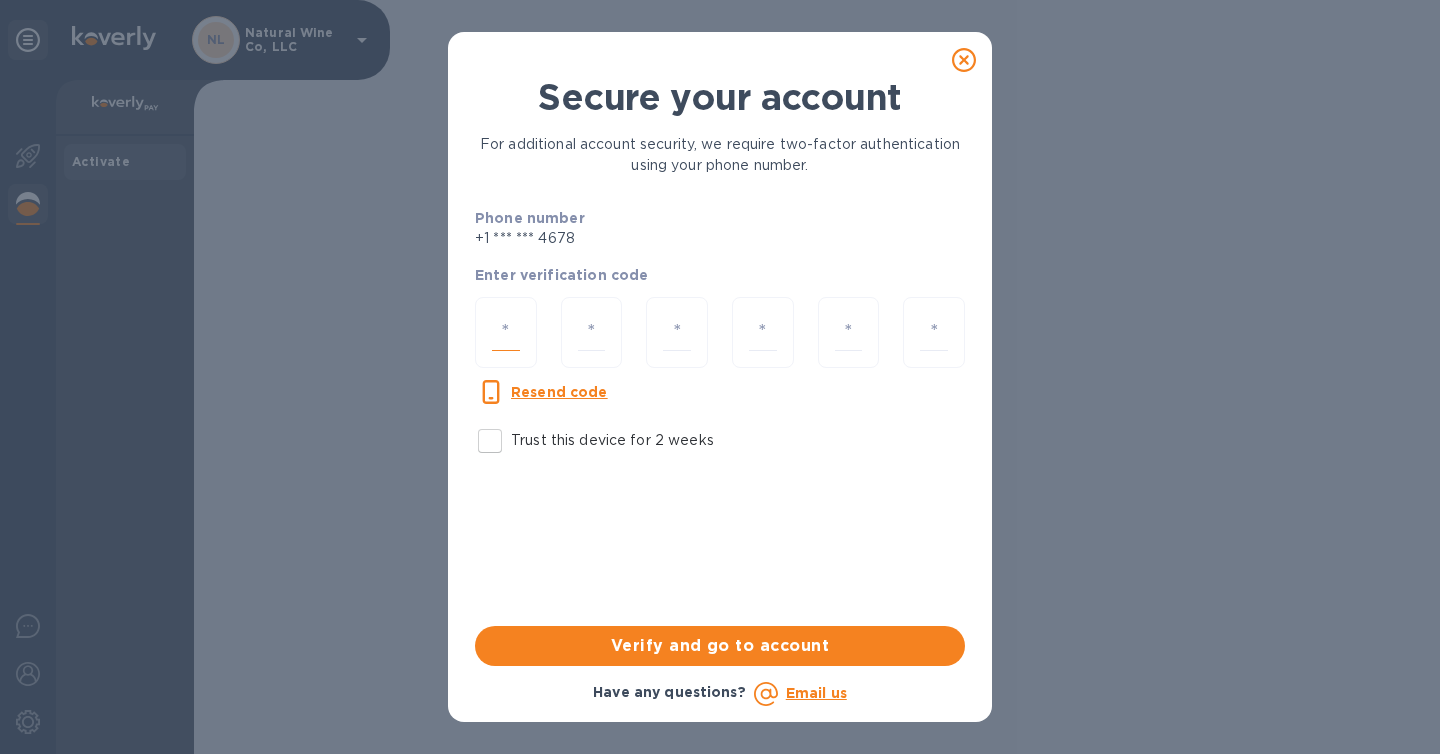 type on "6" 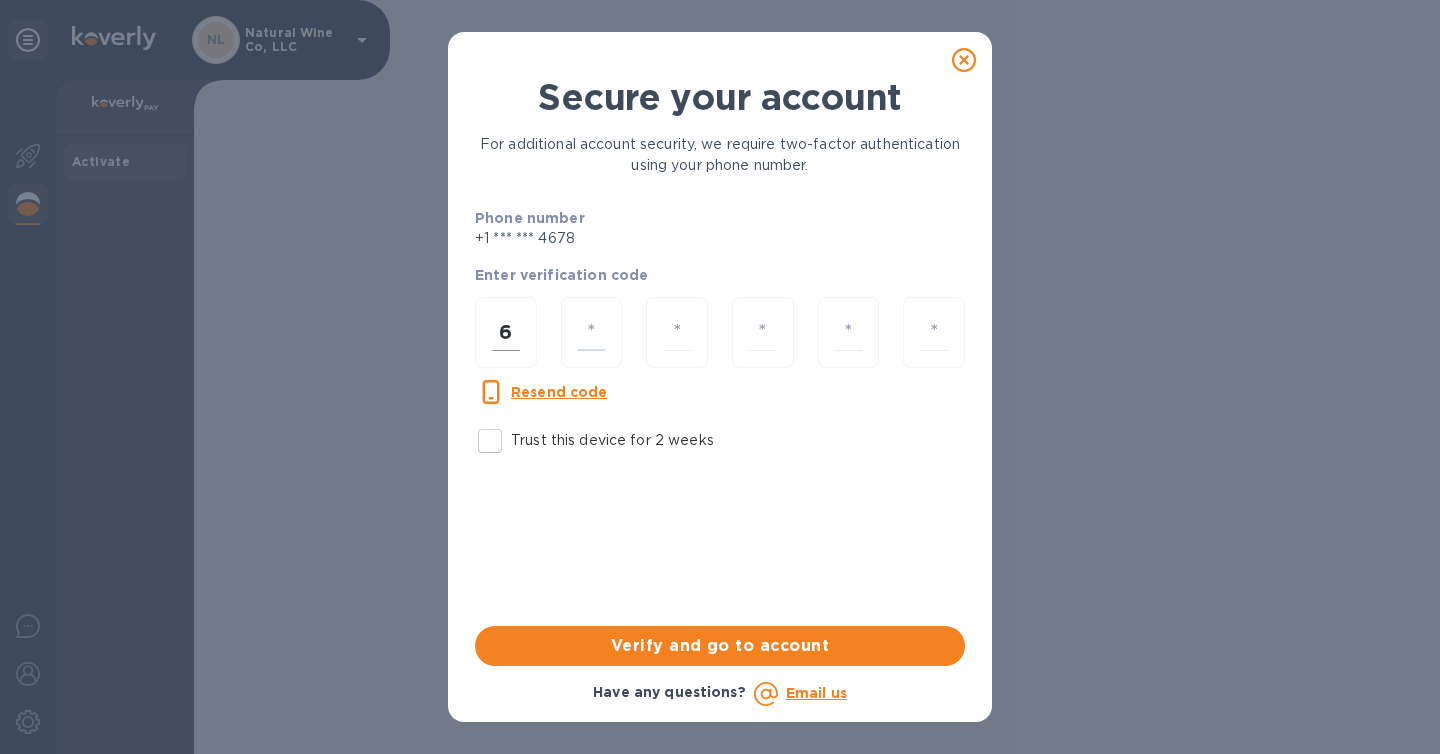 type on "8" 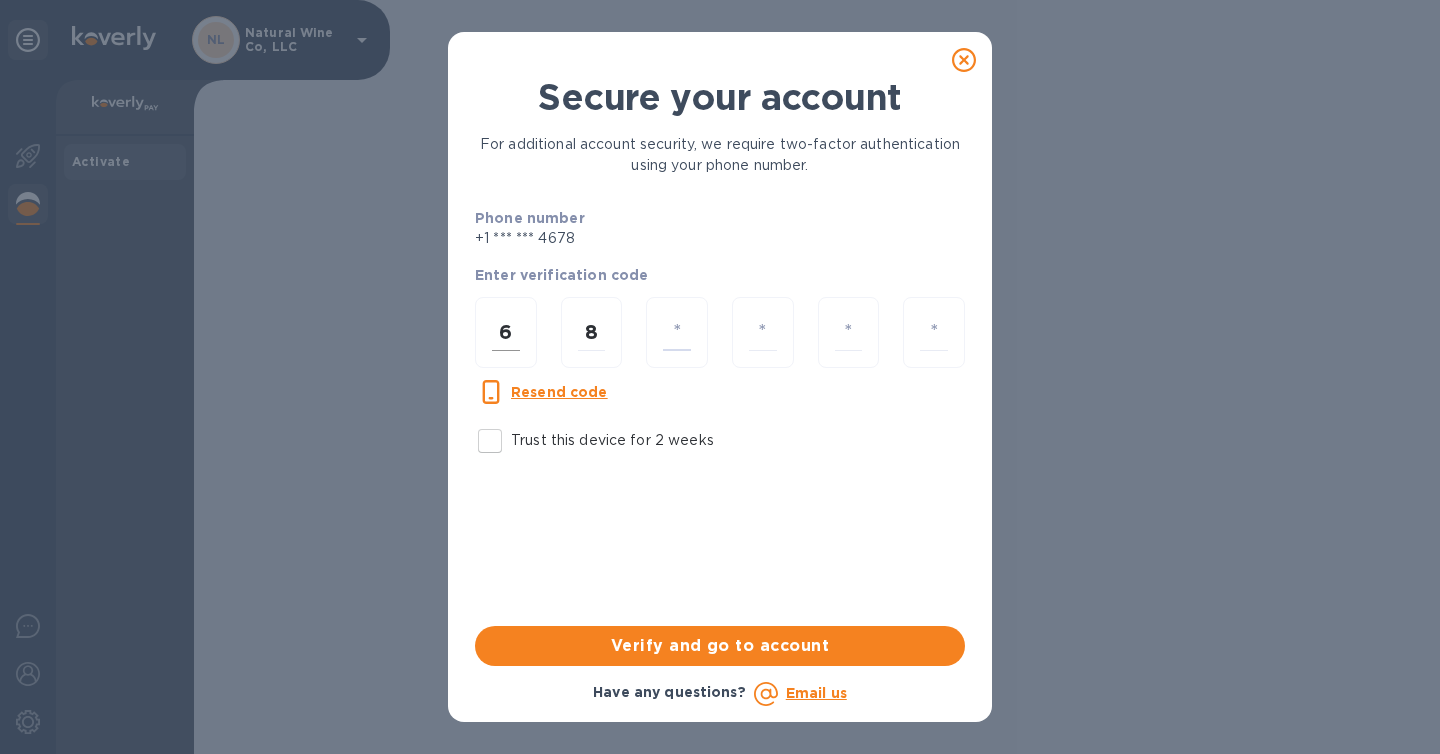 type on "2" 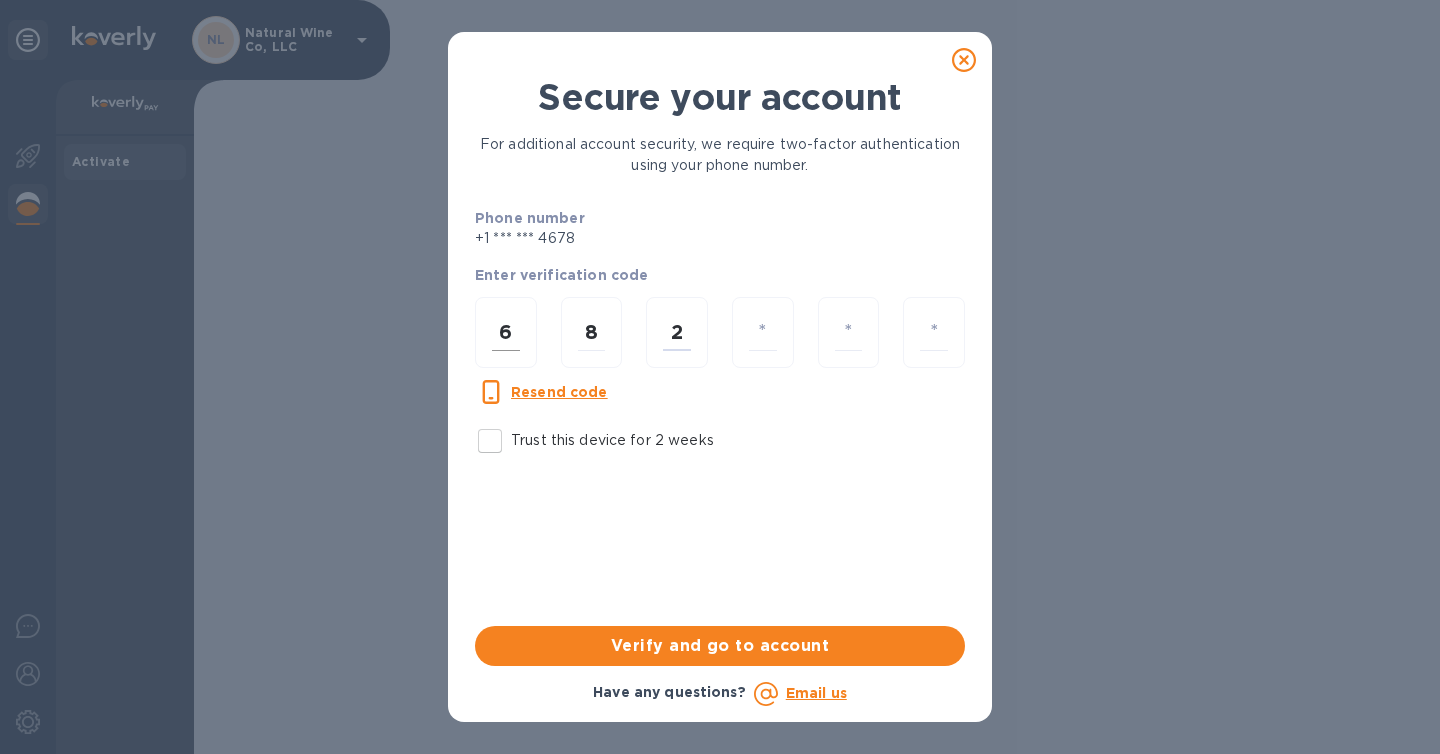 type on "1" 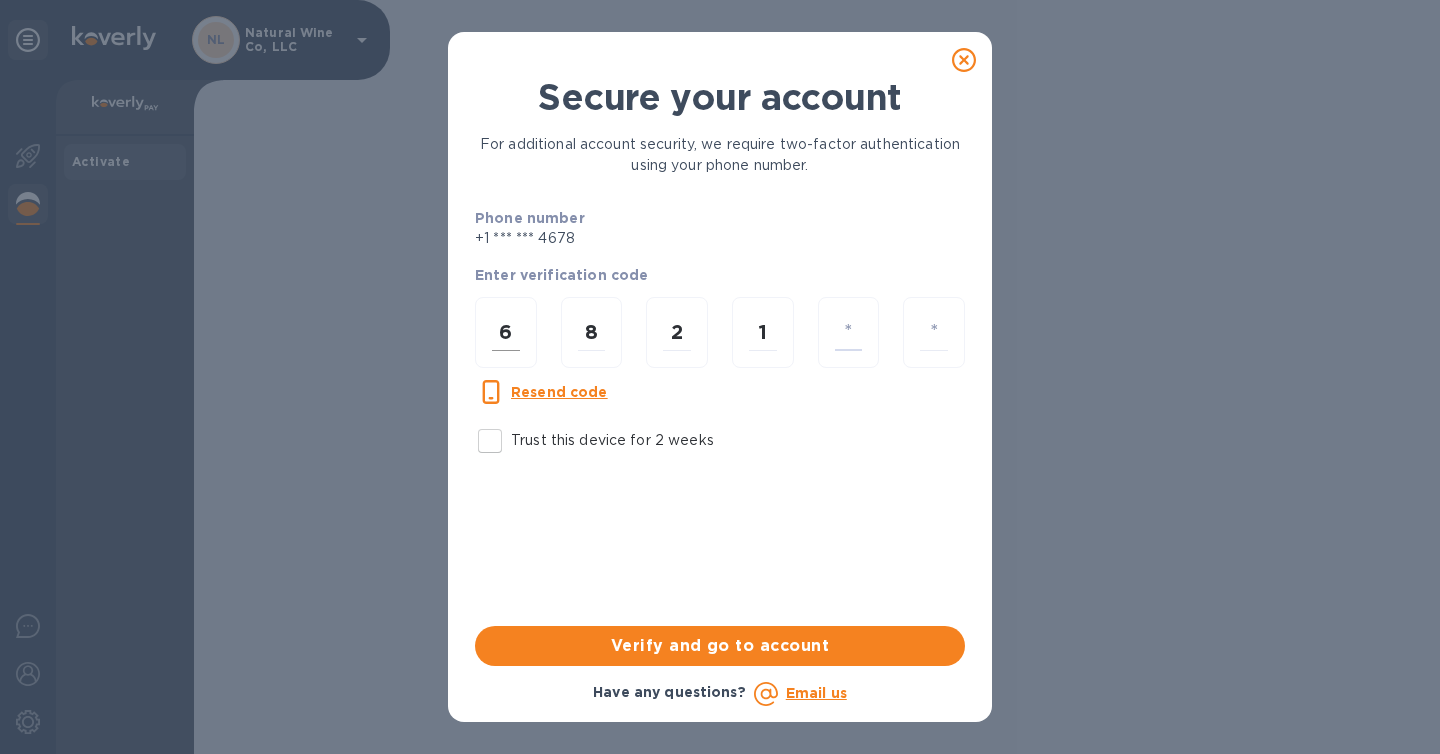 type on "8" 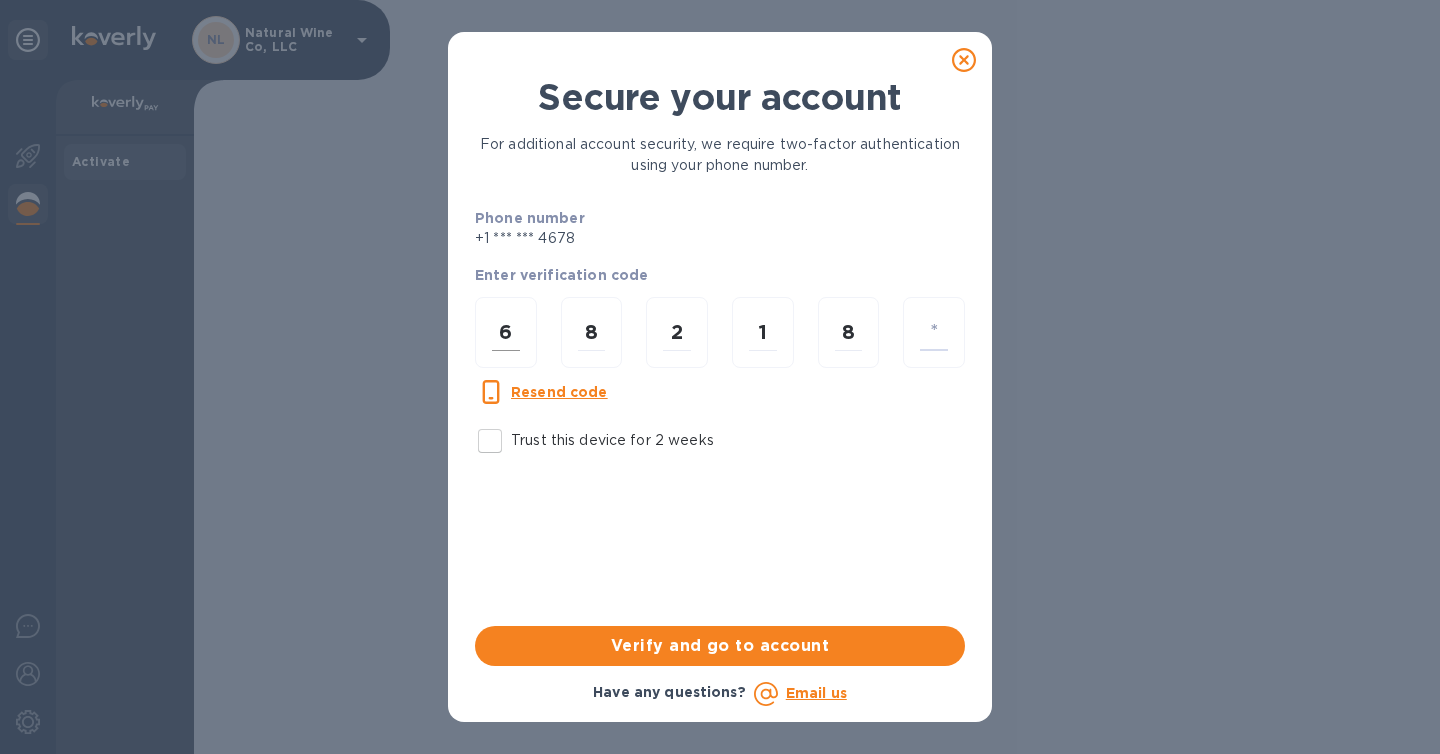 type on "6" 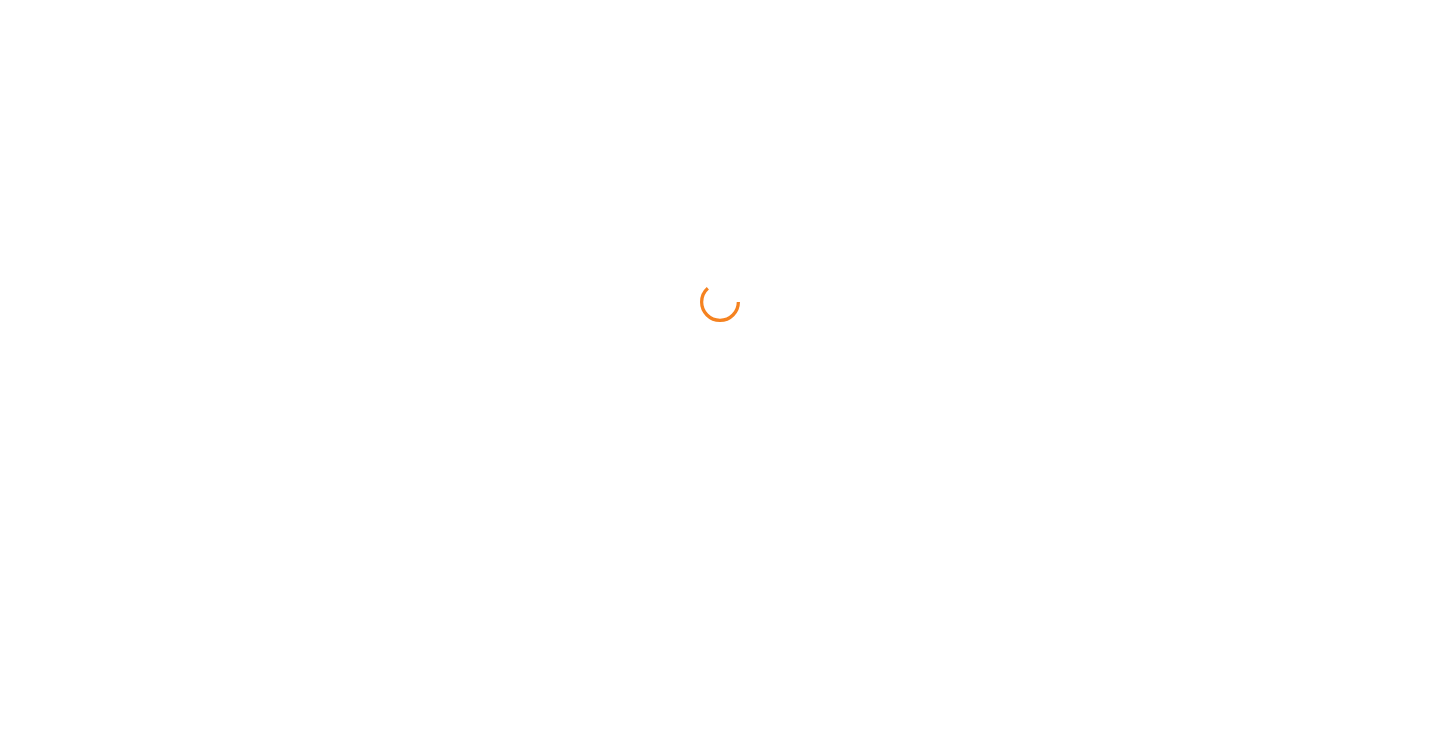 scroll, scrollTop: 0, scrollLeft: 0, axis: both 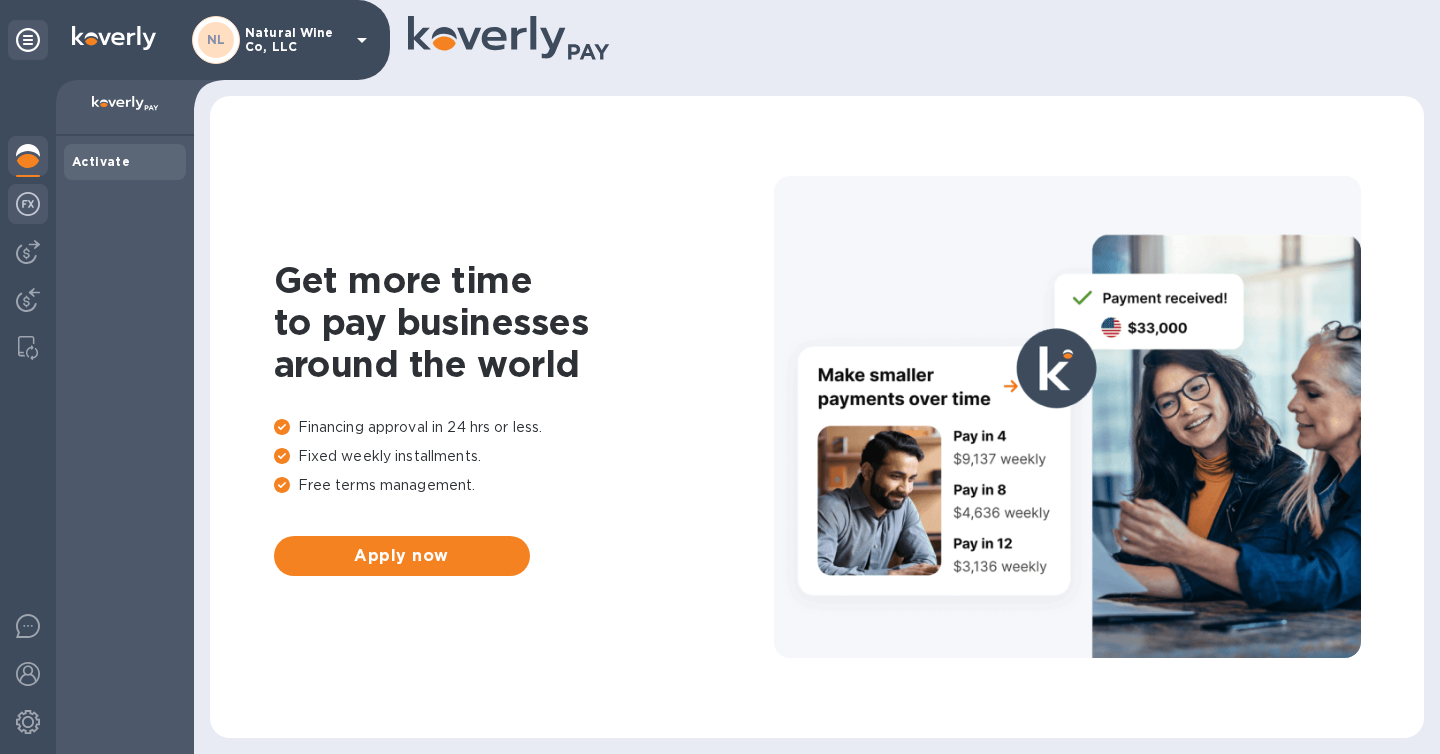 click at bounding box center [28, 204] 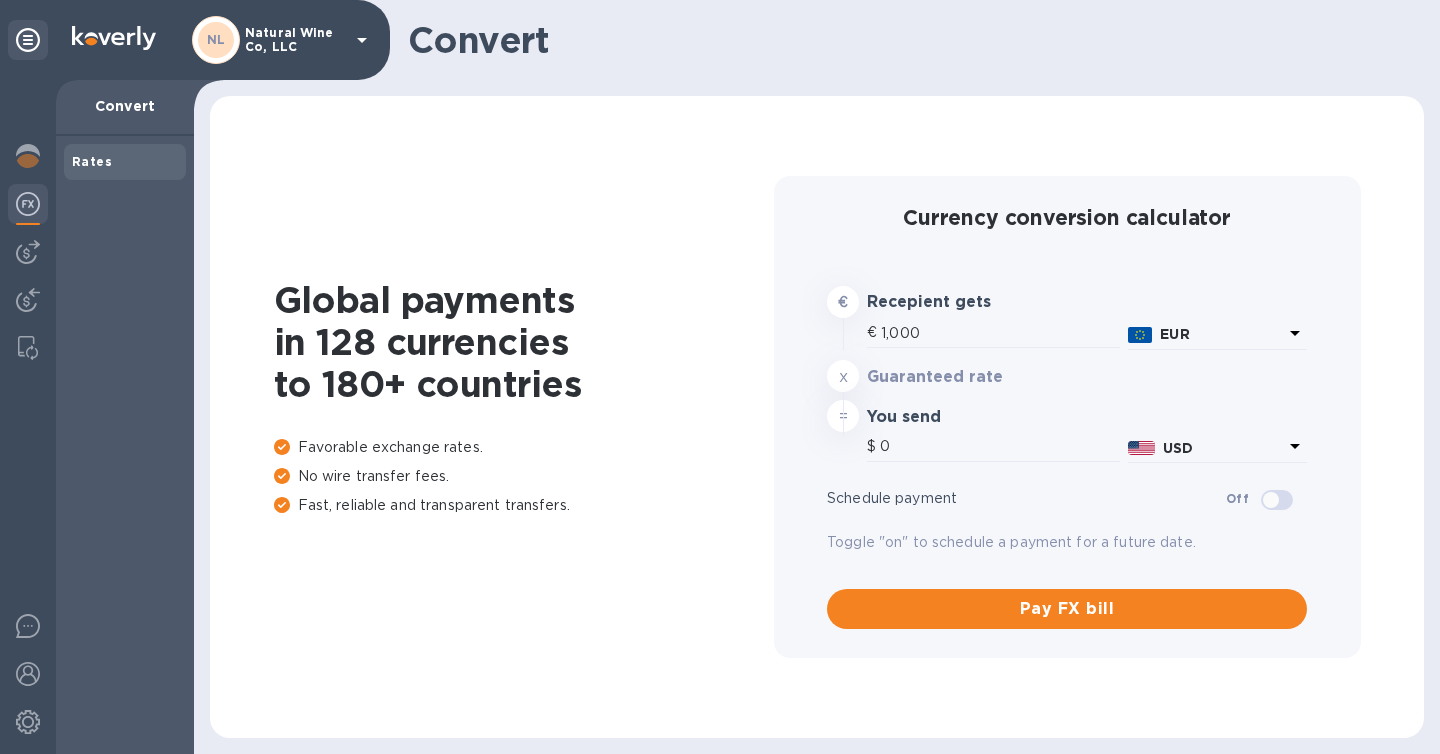 type on "1,168.72" 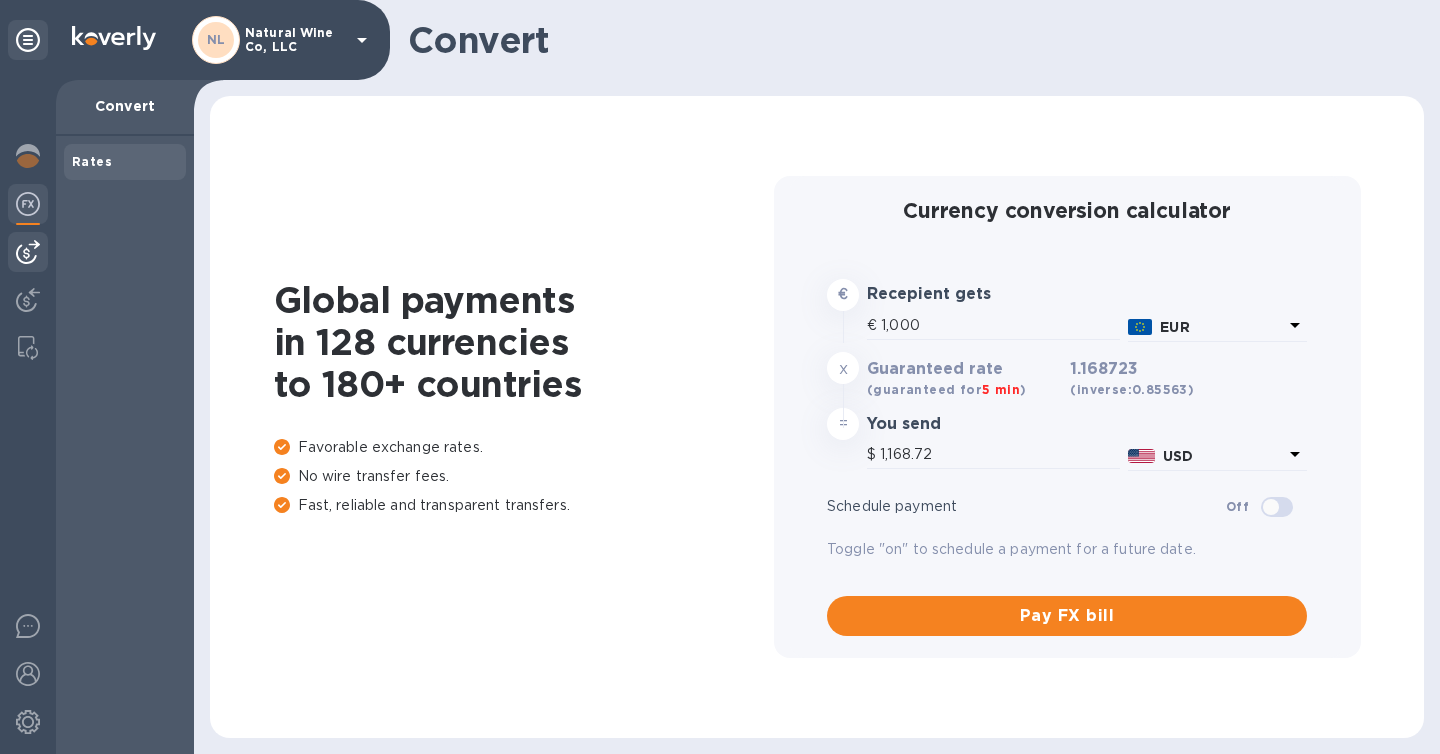 click at bounding box center (28, 252) 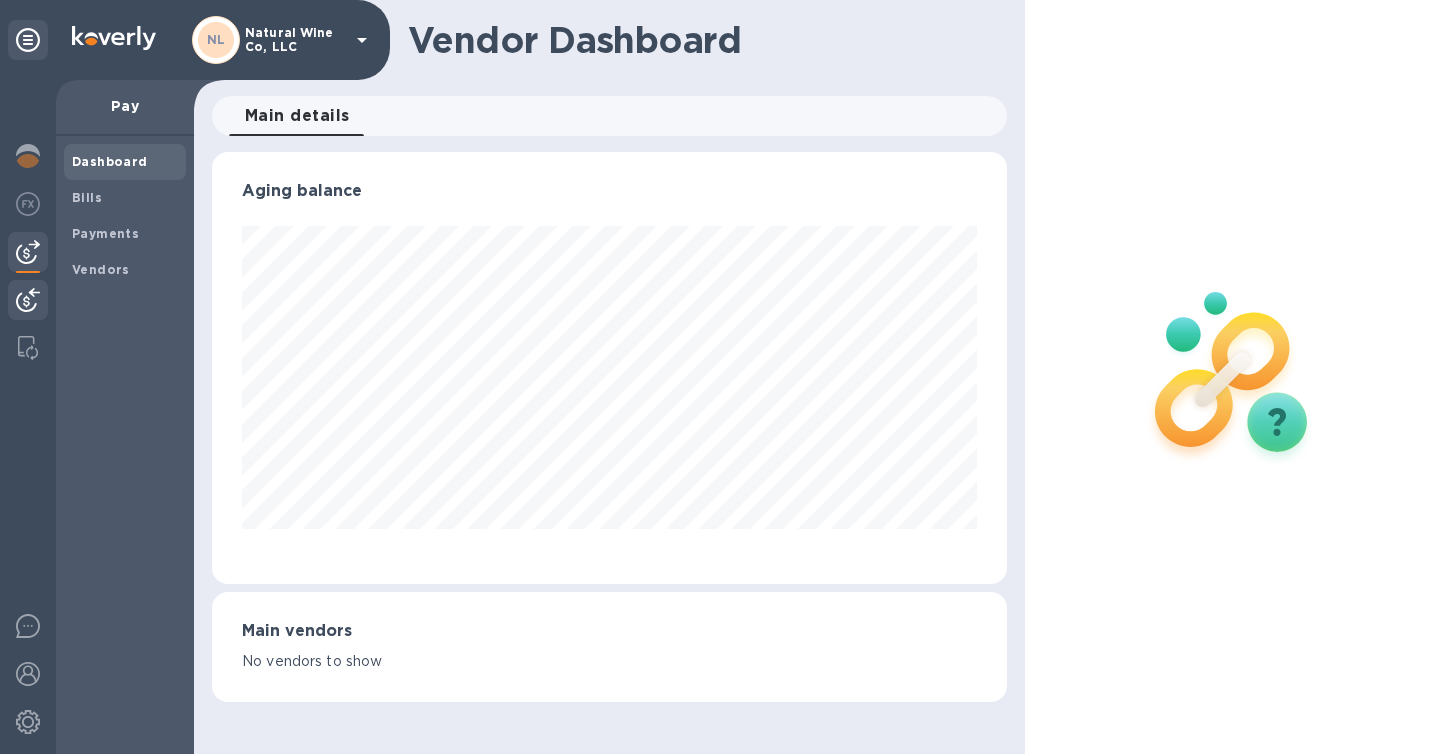 scroll, scrollTop: 999568, scrollLeft: 999205, axis: both 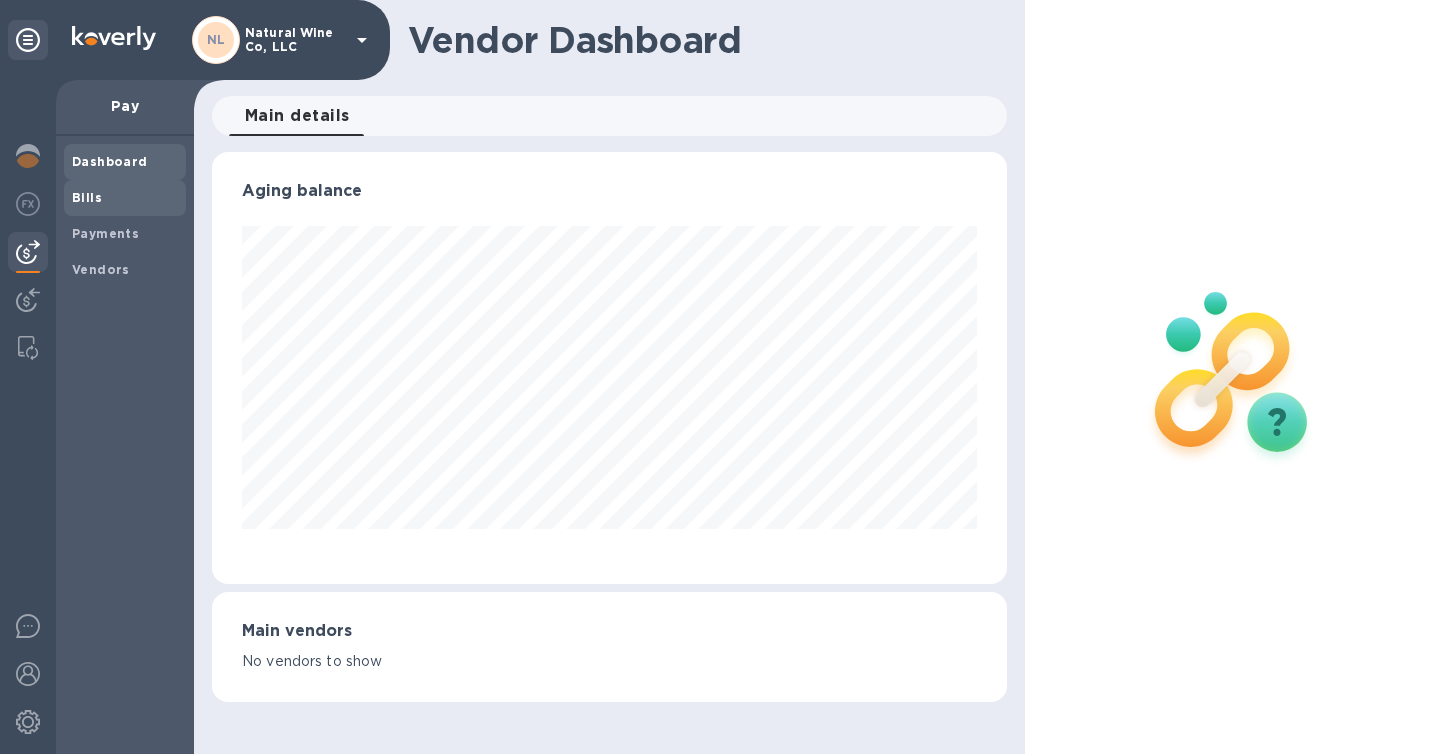 click on "Bills" at bounding box center [87, 197] 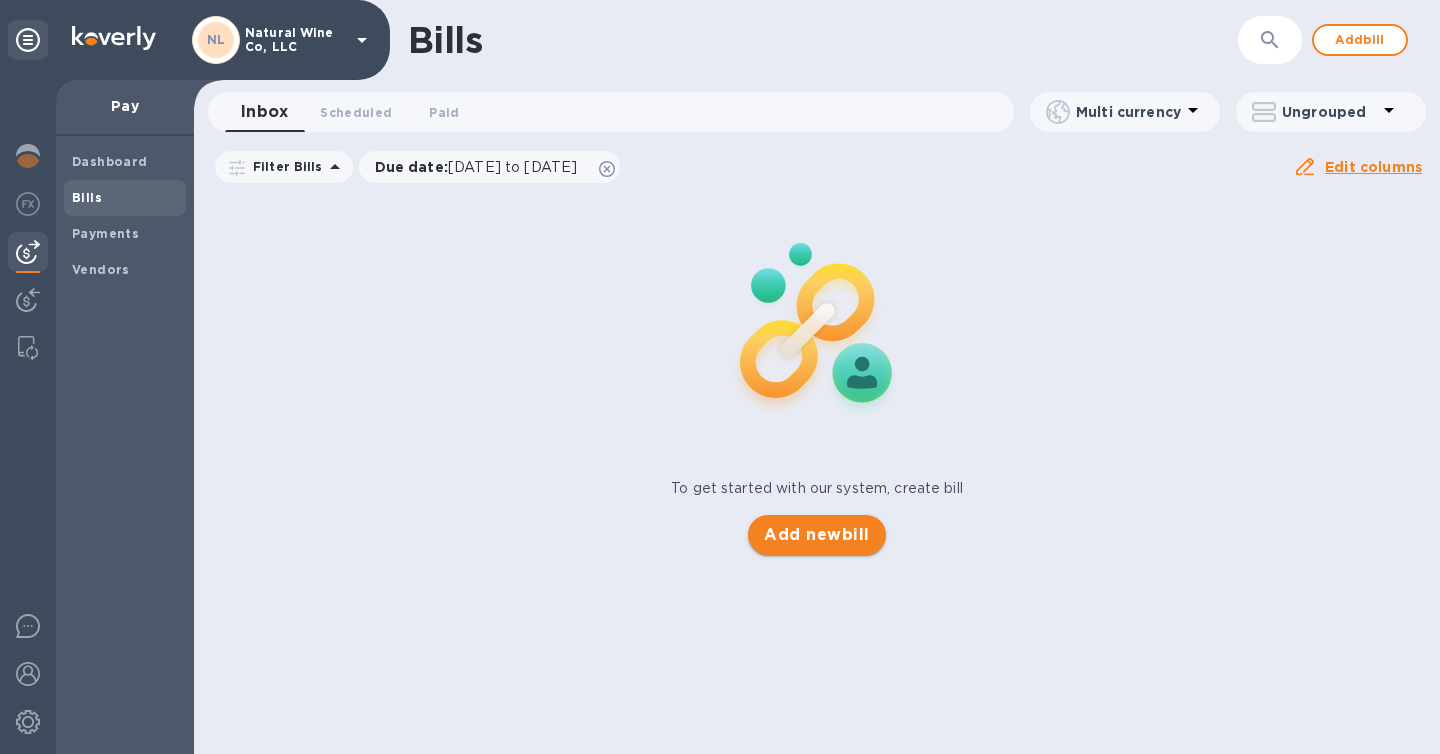 click on "Add new   bill" at bounding box center (816, 535) 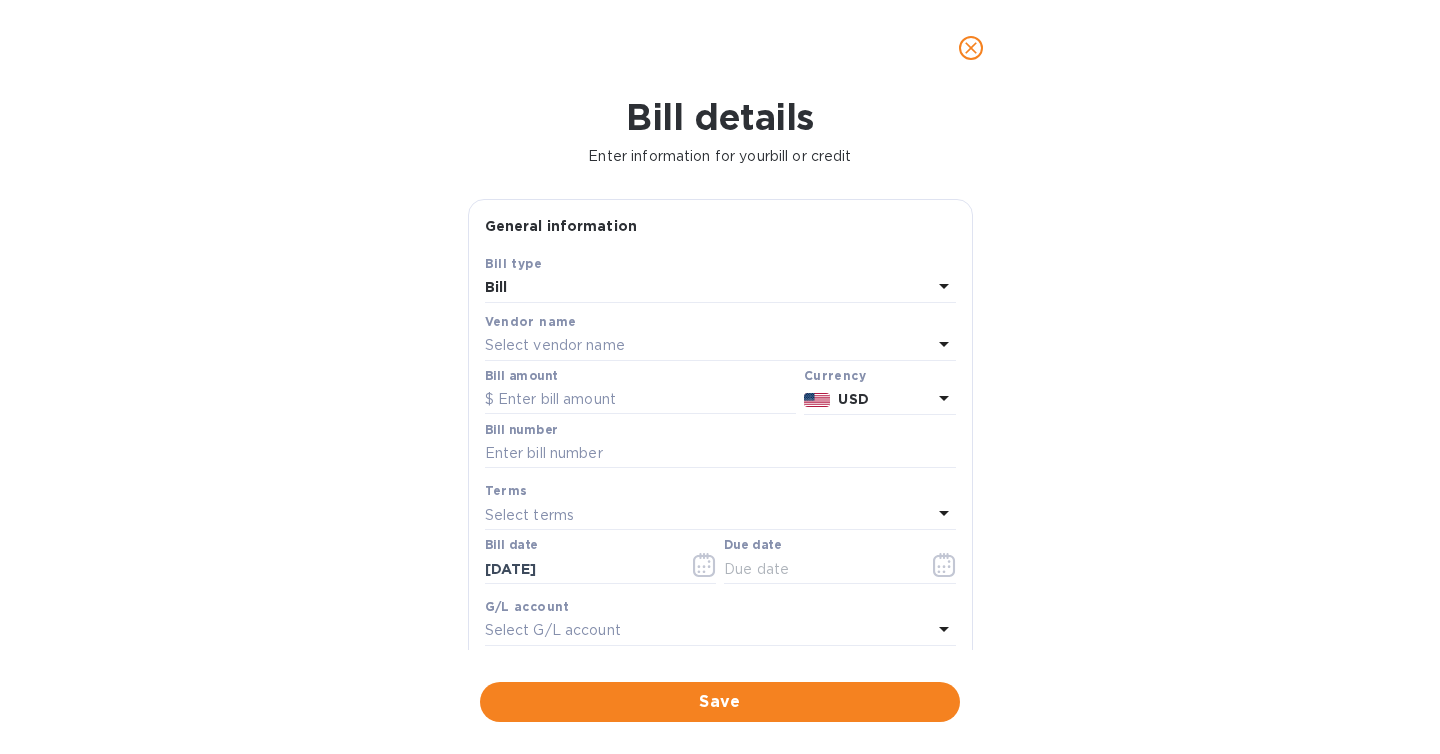 click on "Bill" at bounding box center [708, 288] 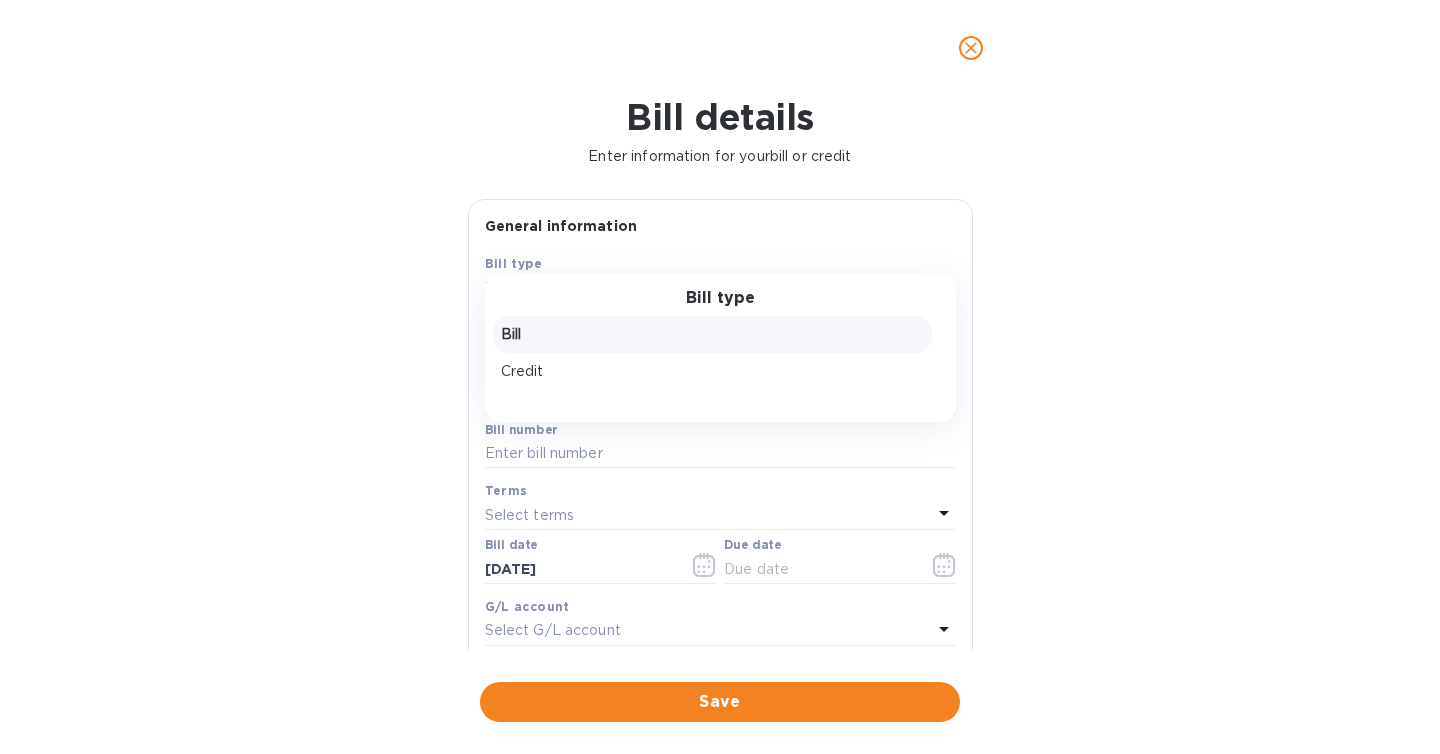 click on "Bill type Bill Credit" at bounding box center (720, 347) 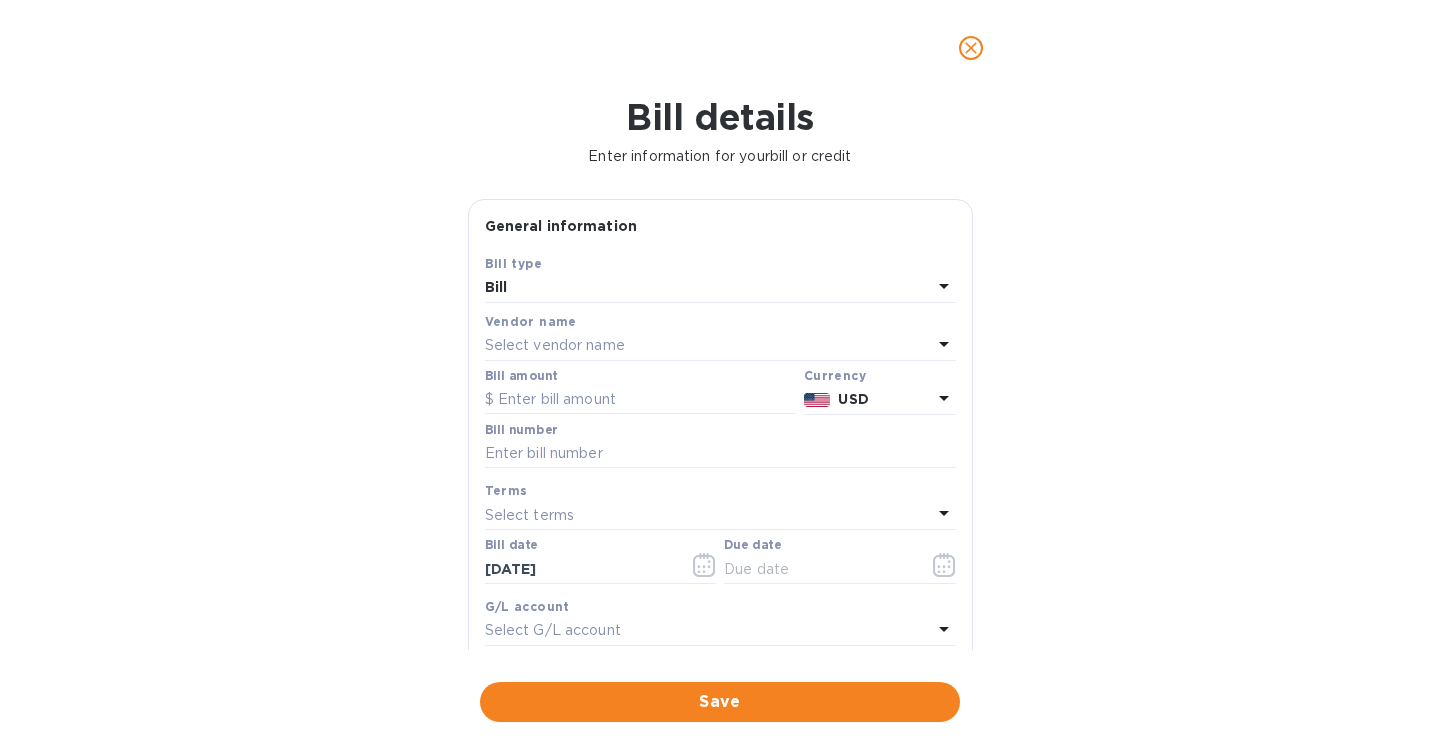 click on "Select vendor name" at bounding box center [708, 346] 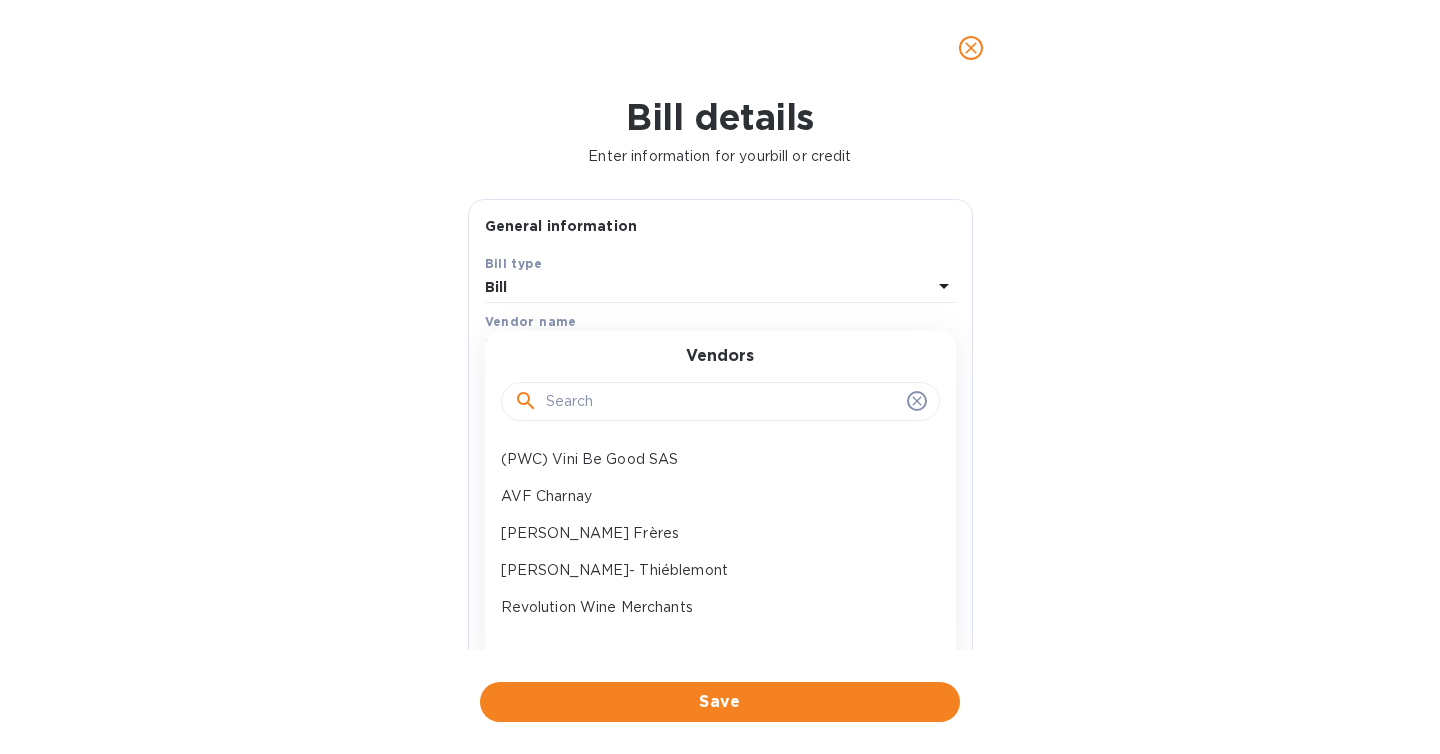 click at bounding box center (722, 402) 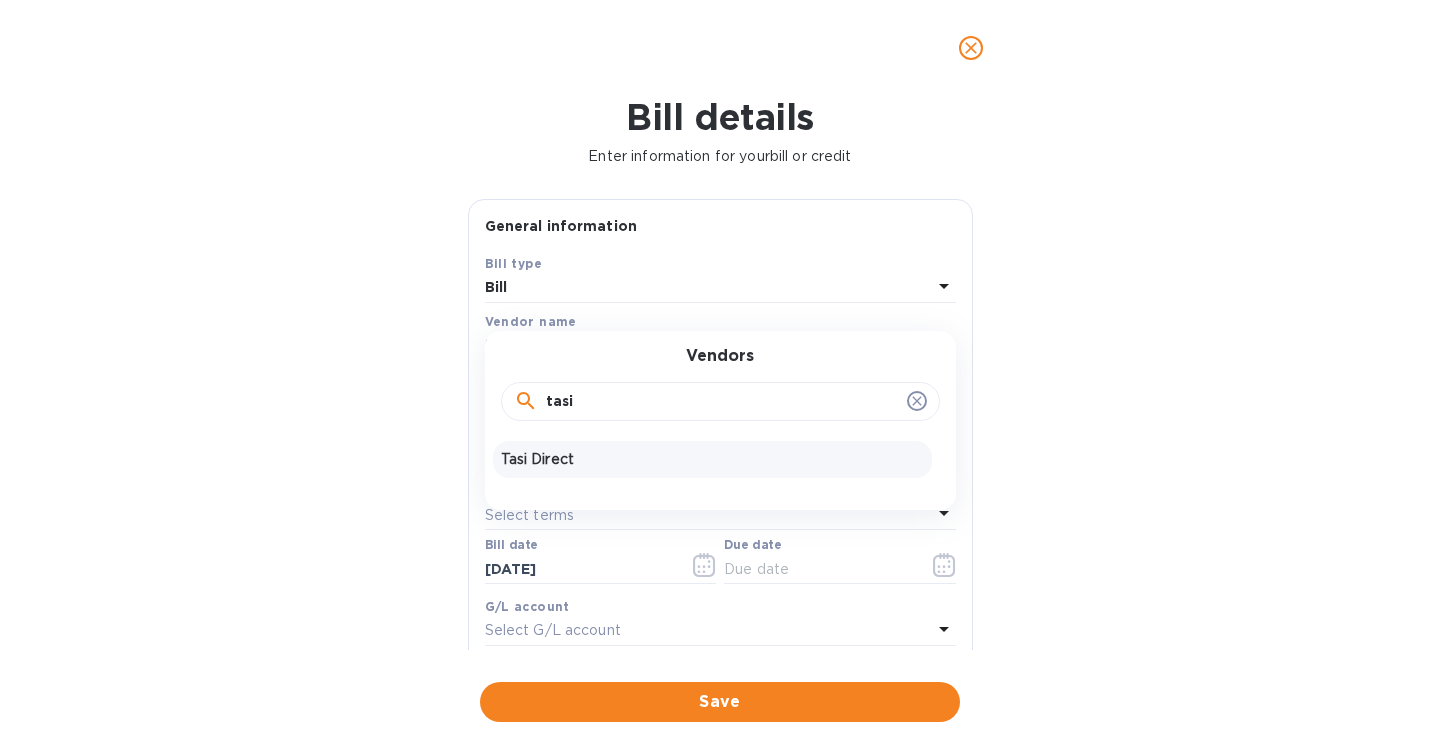 type on "tasi" 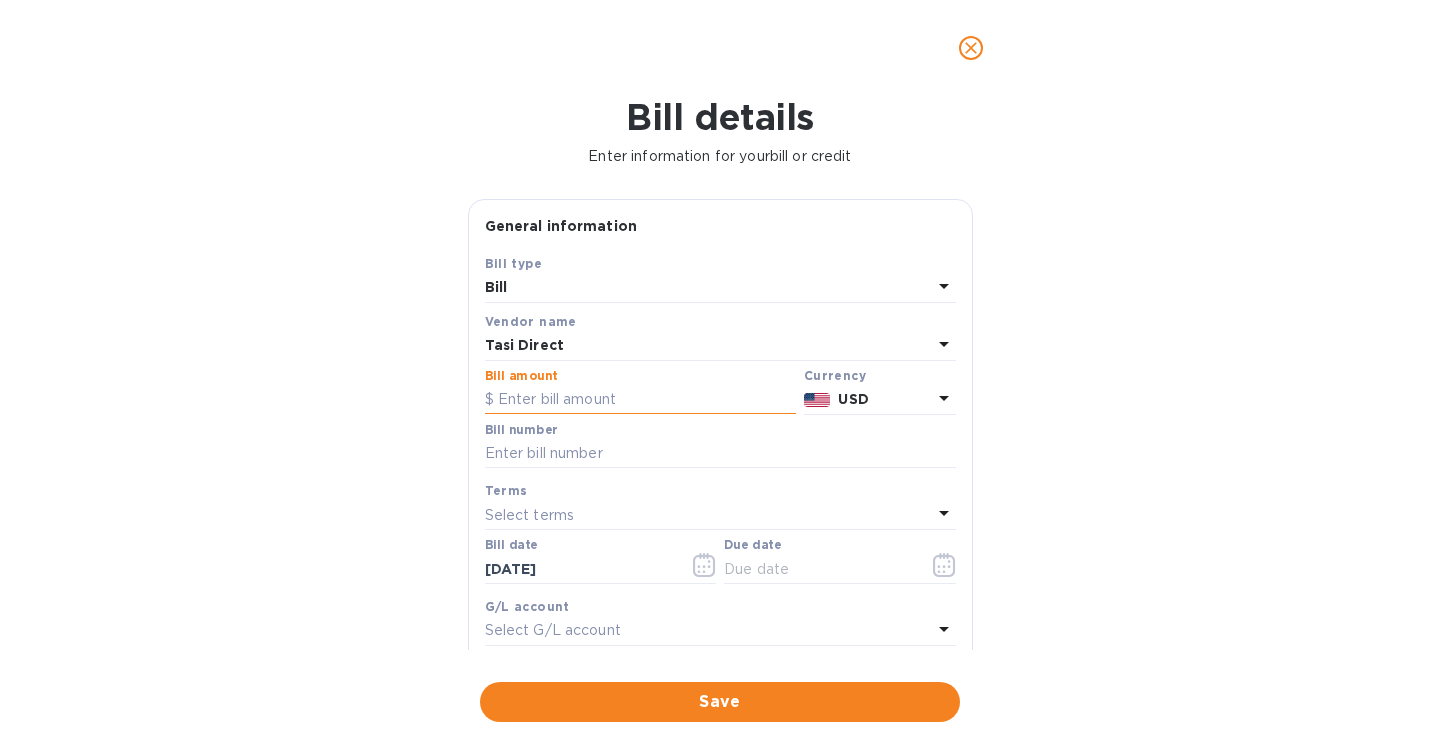 click at bounding box center (640, 400) 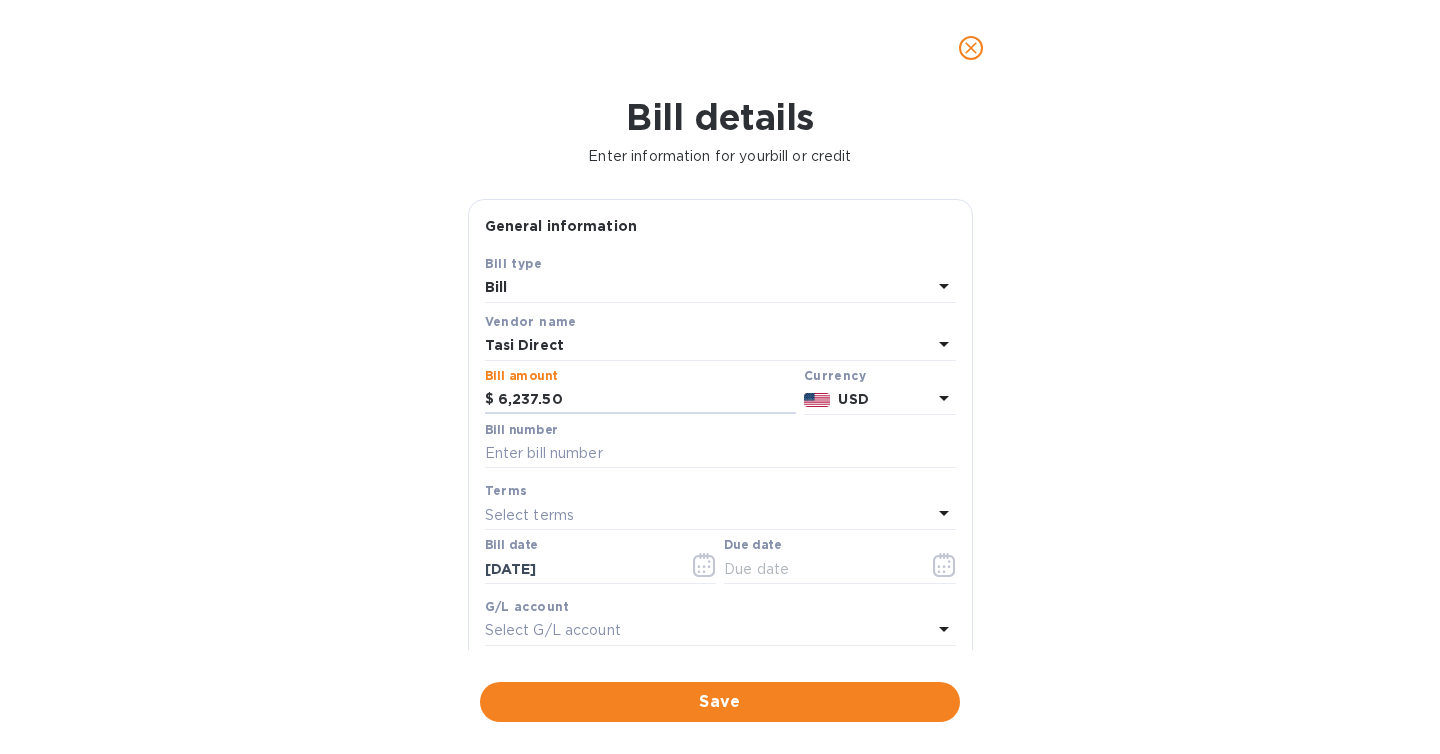 type on "6,237.50" 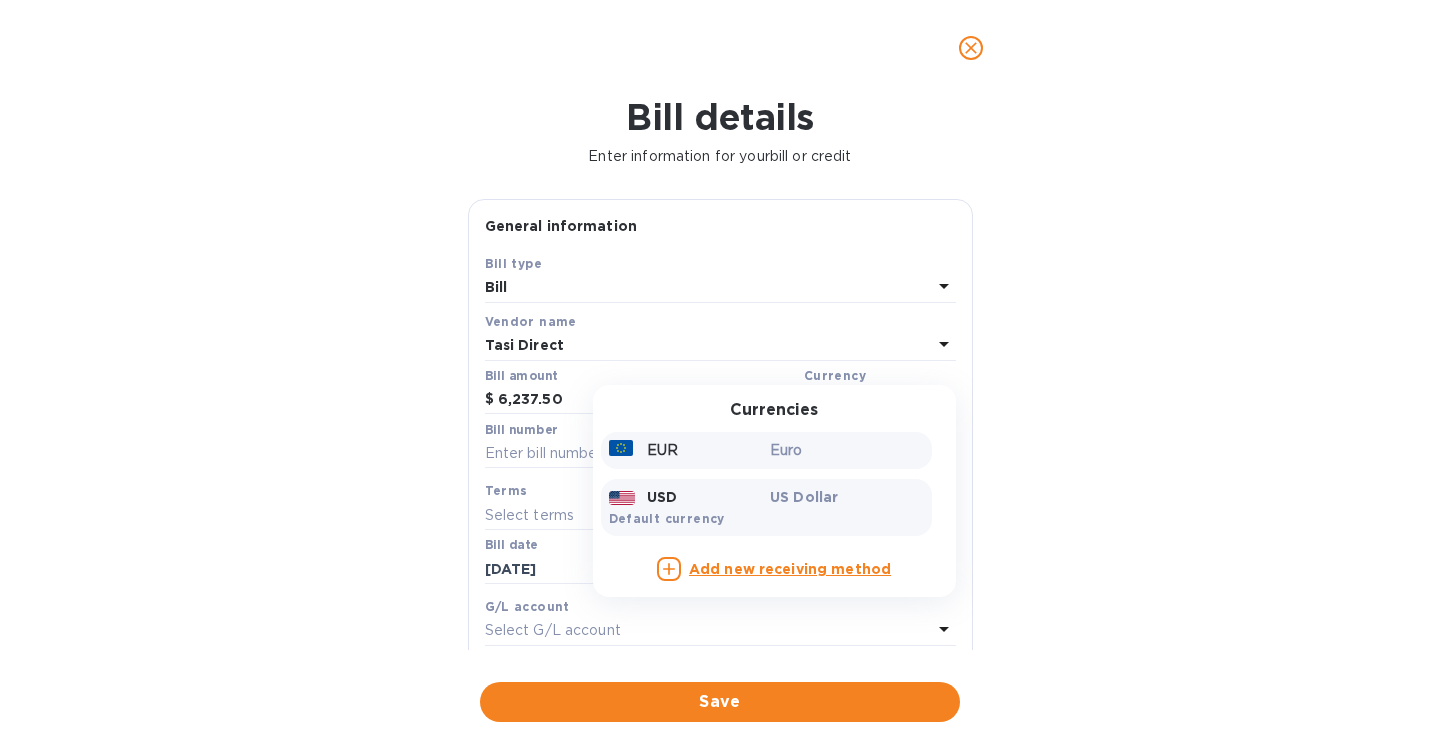 click on "Euro" at bounding box center (847, 450) 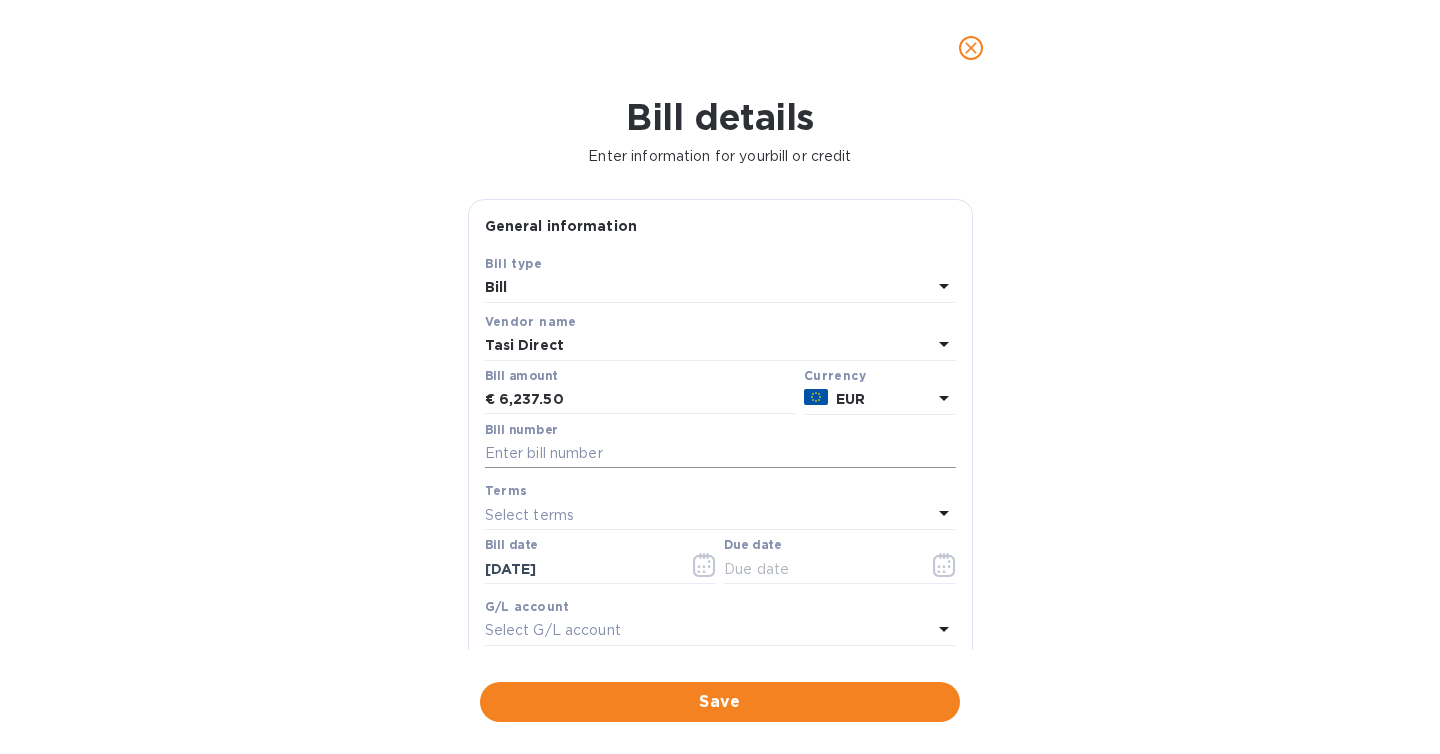 click at bounding box center (720, 454) 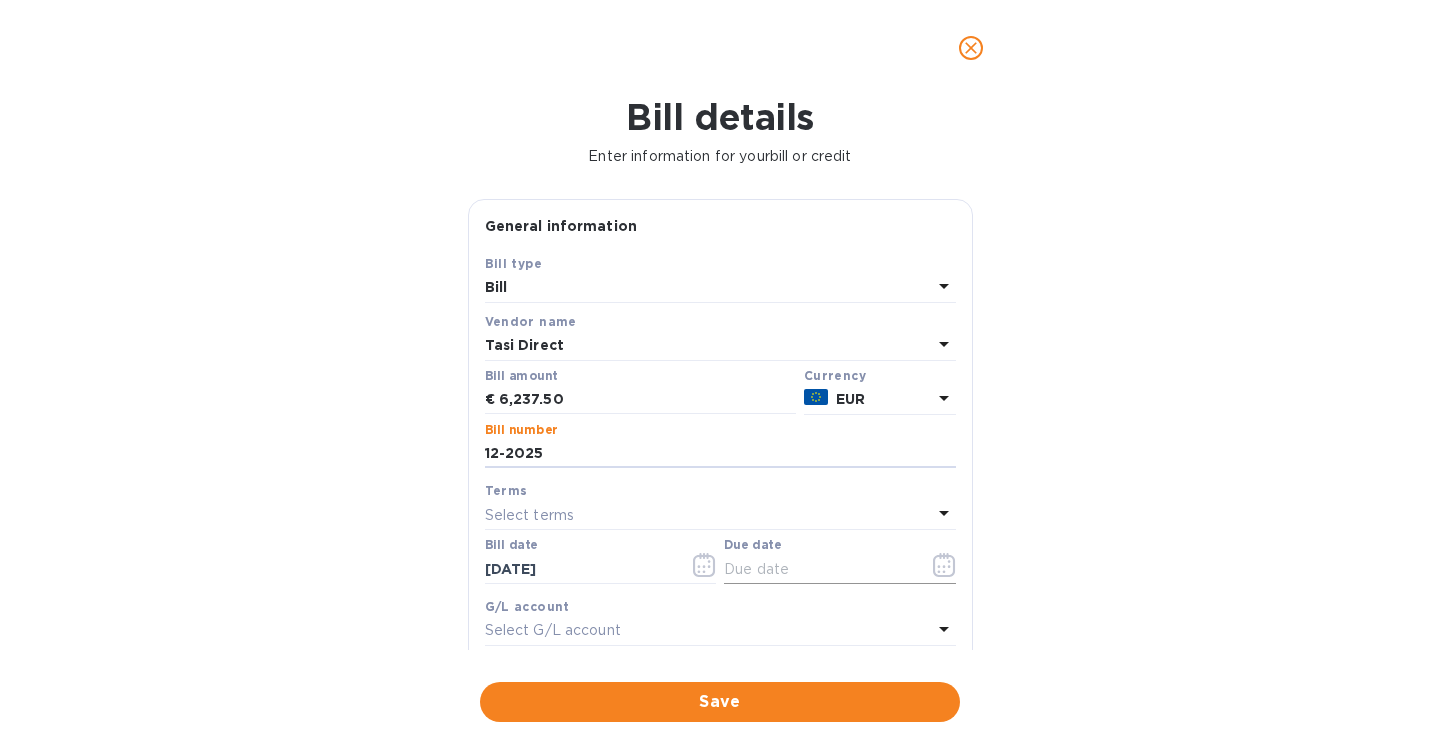 type on "12-2025" 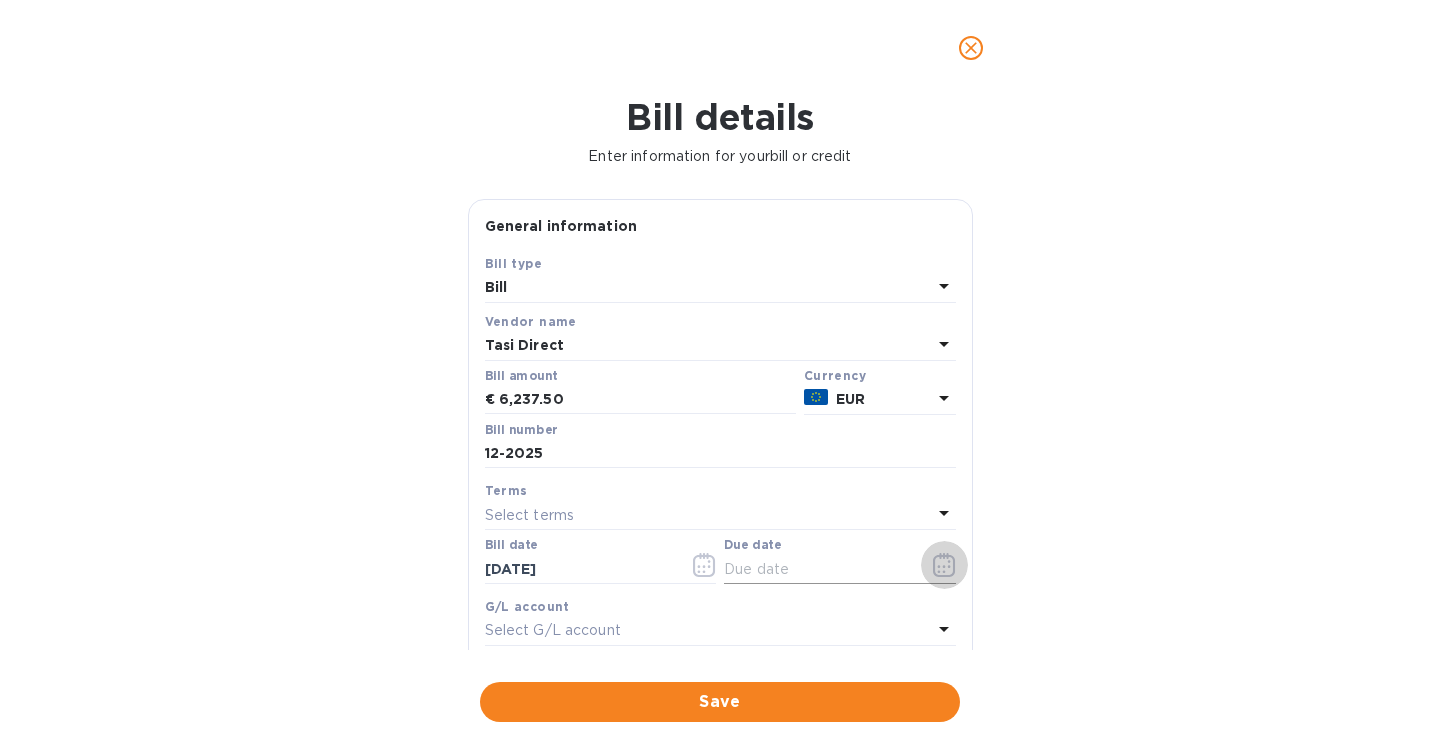 click 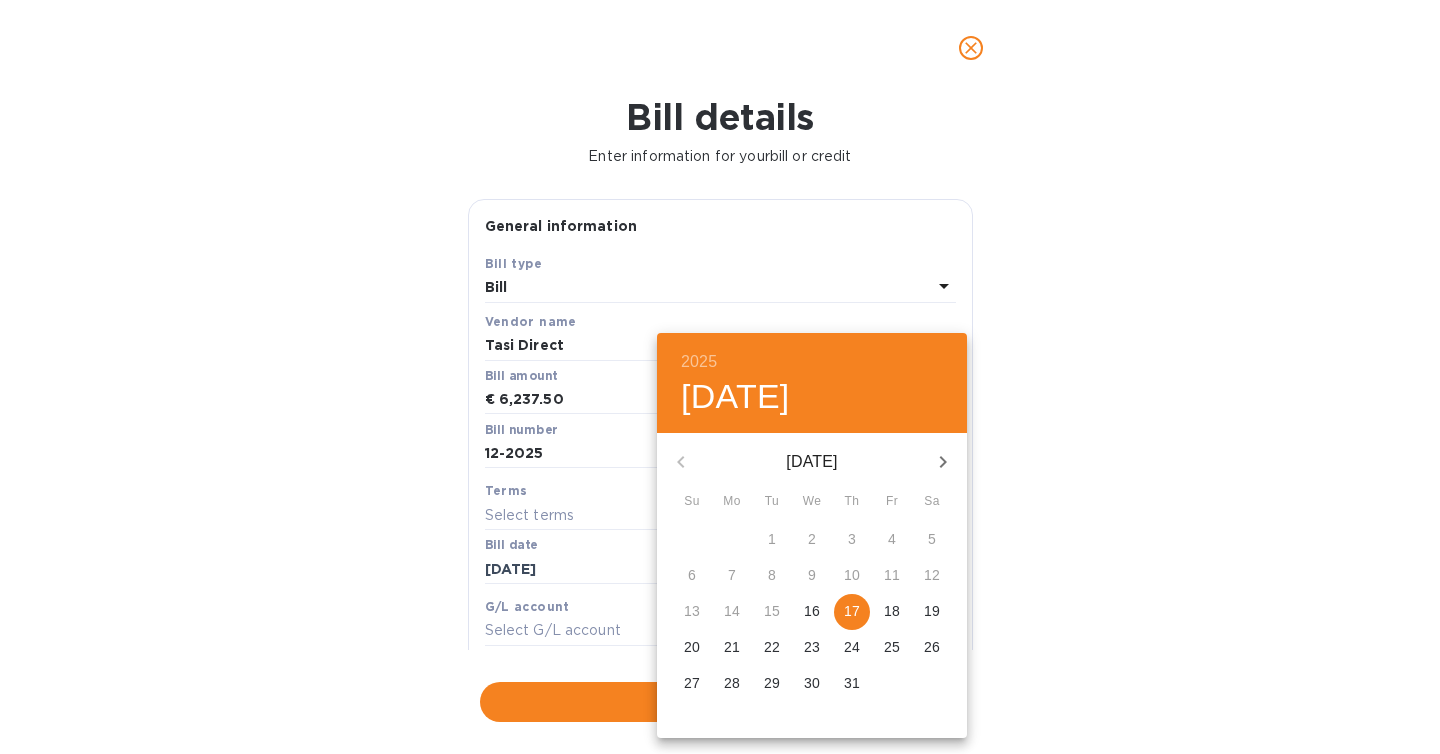 click on "17" at bounding box center (852, 611) 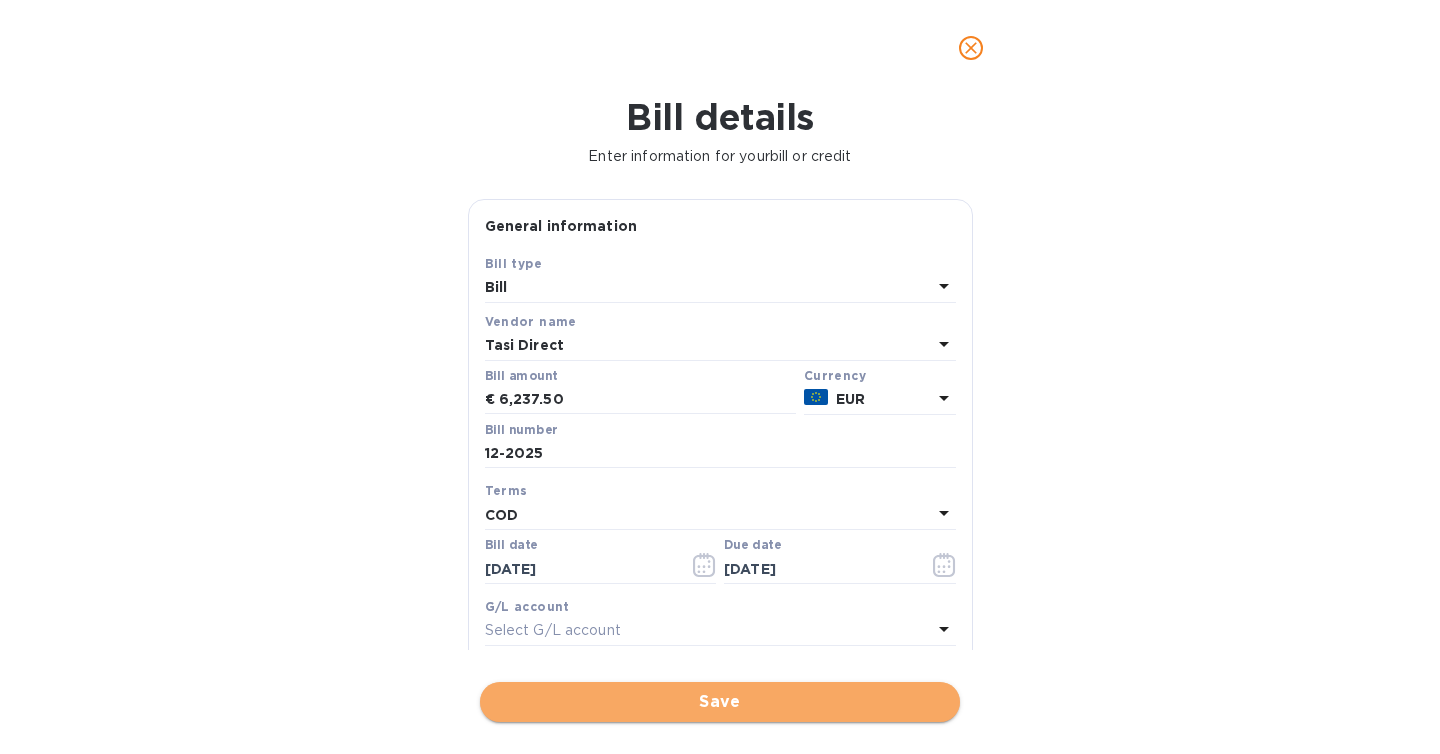 click on "Save" at bounding box center (720, 702) 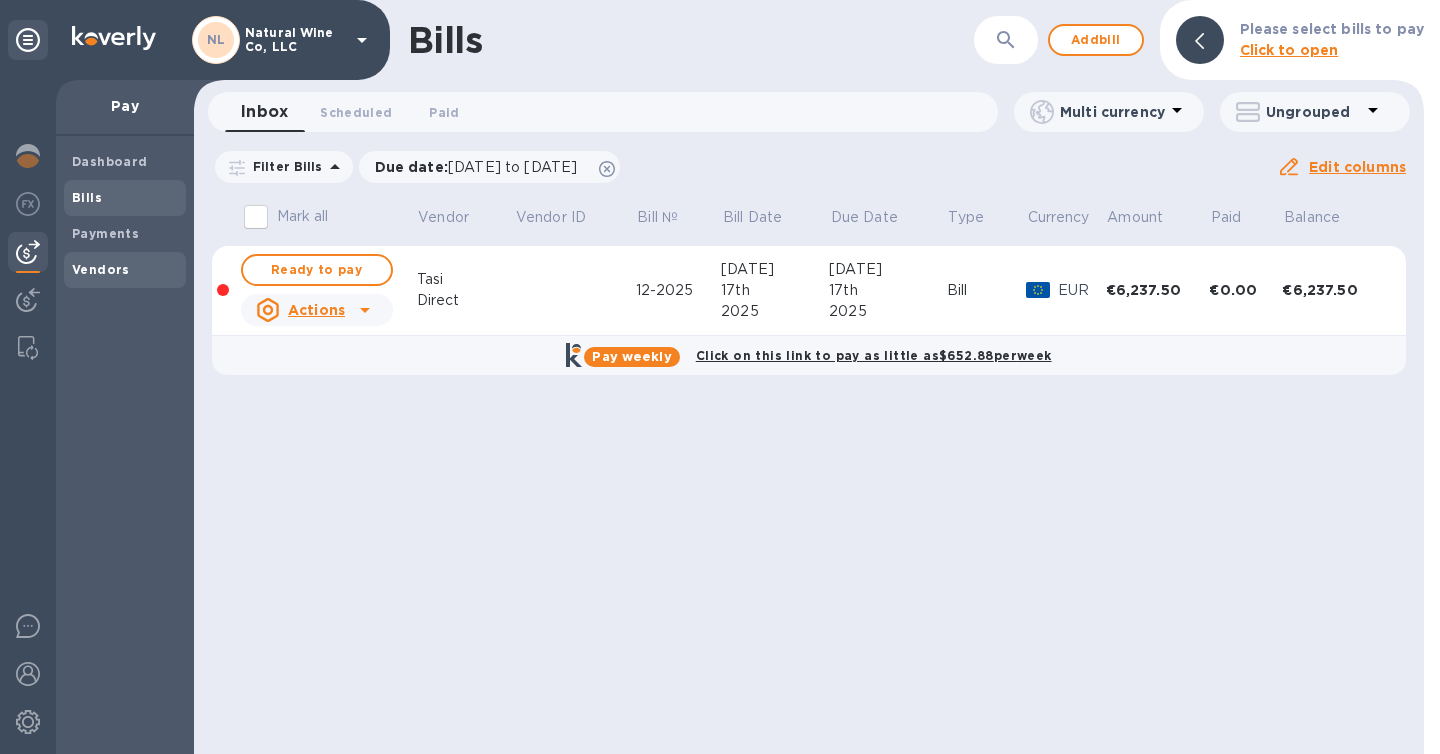 click on "Vendors" at bounding box center [101, 269] 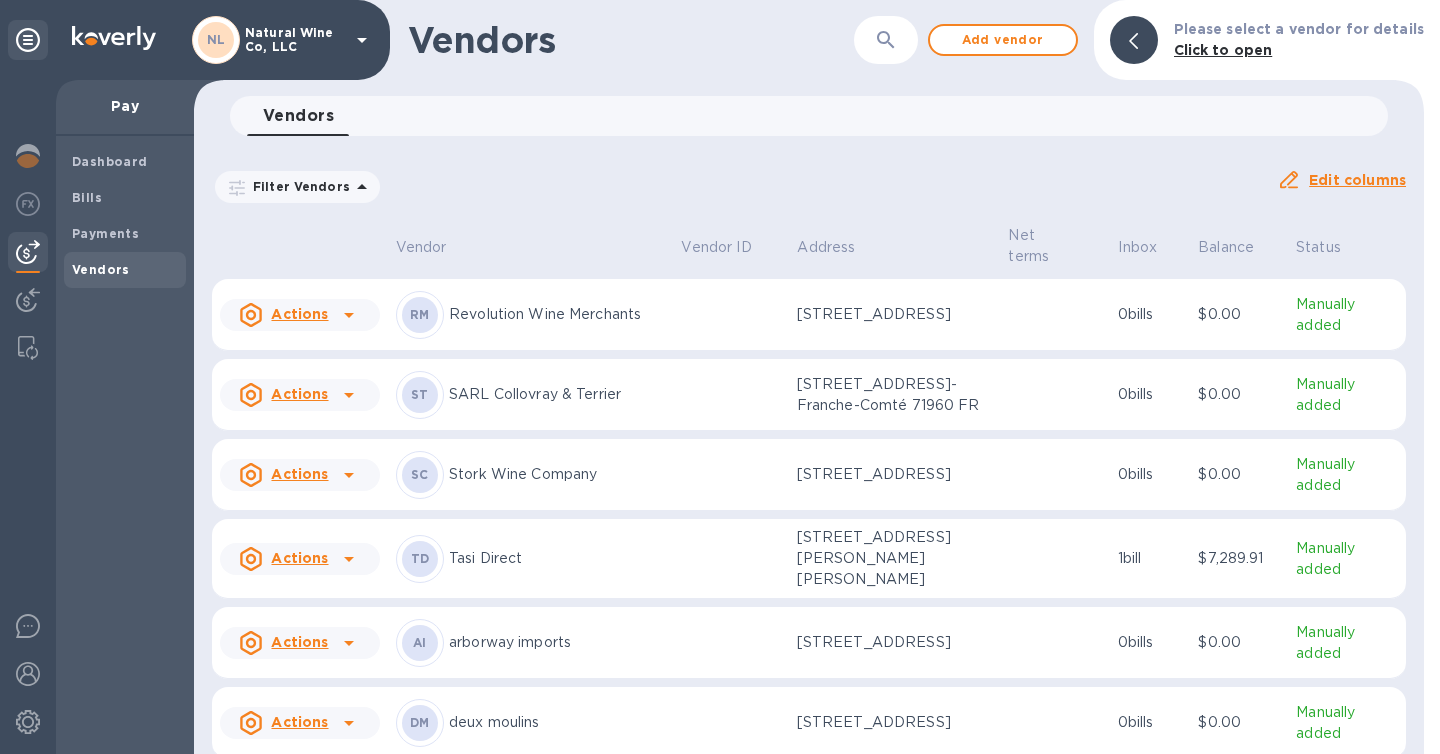scroll, scrollTop: 528, scrollLeft: 0, axis: vertical 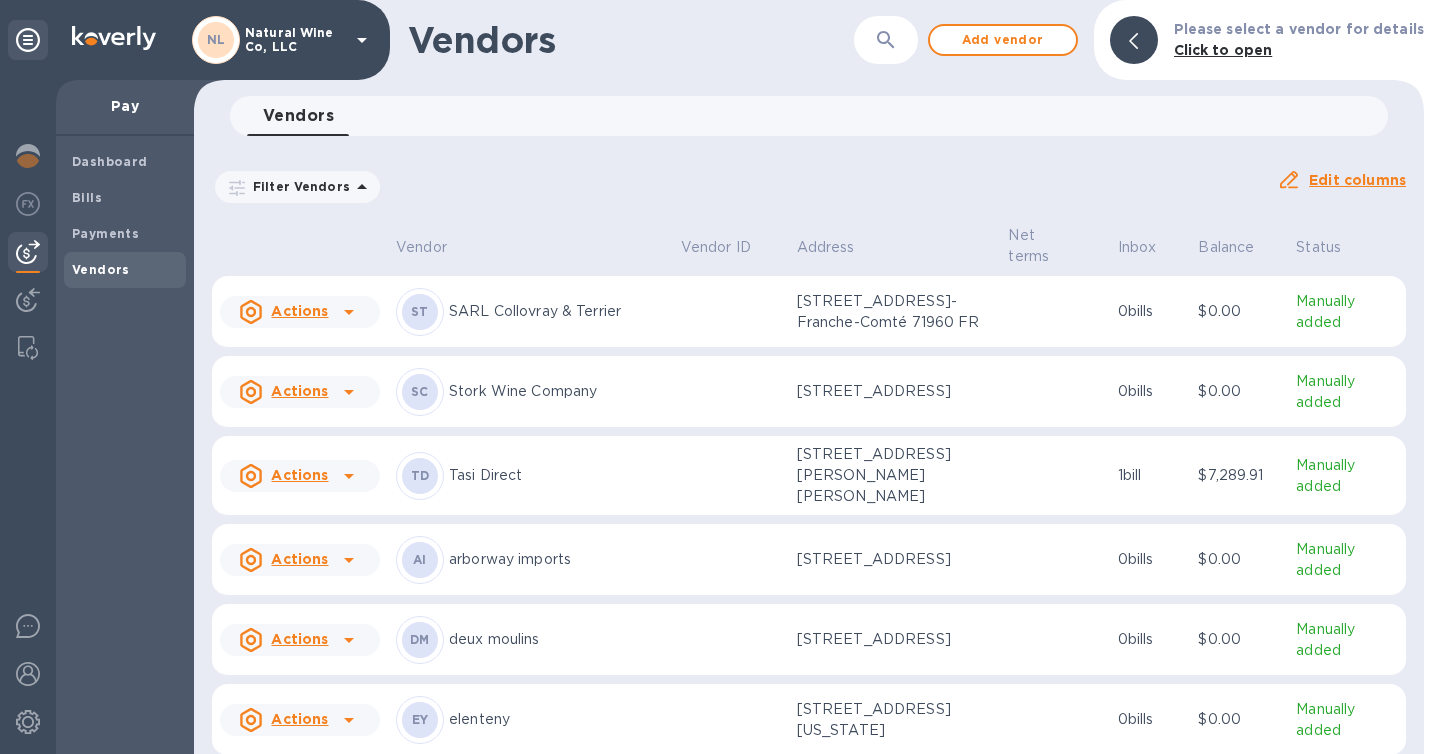 click on "Tasi Direct" at bounding box center (557, 475) 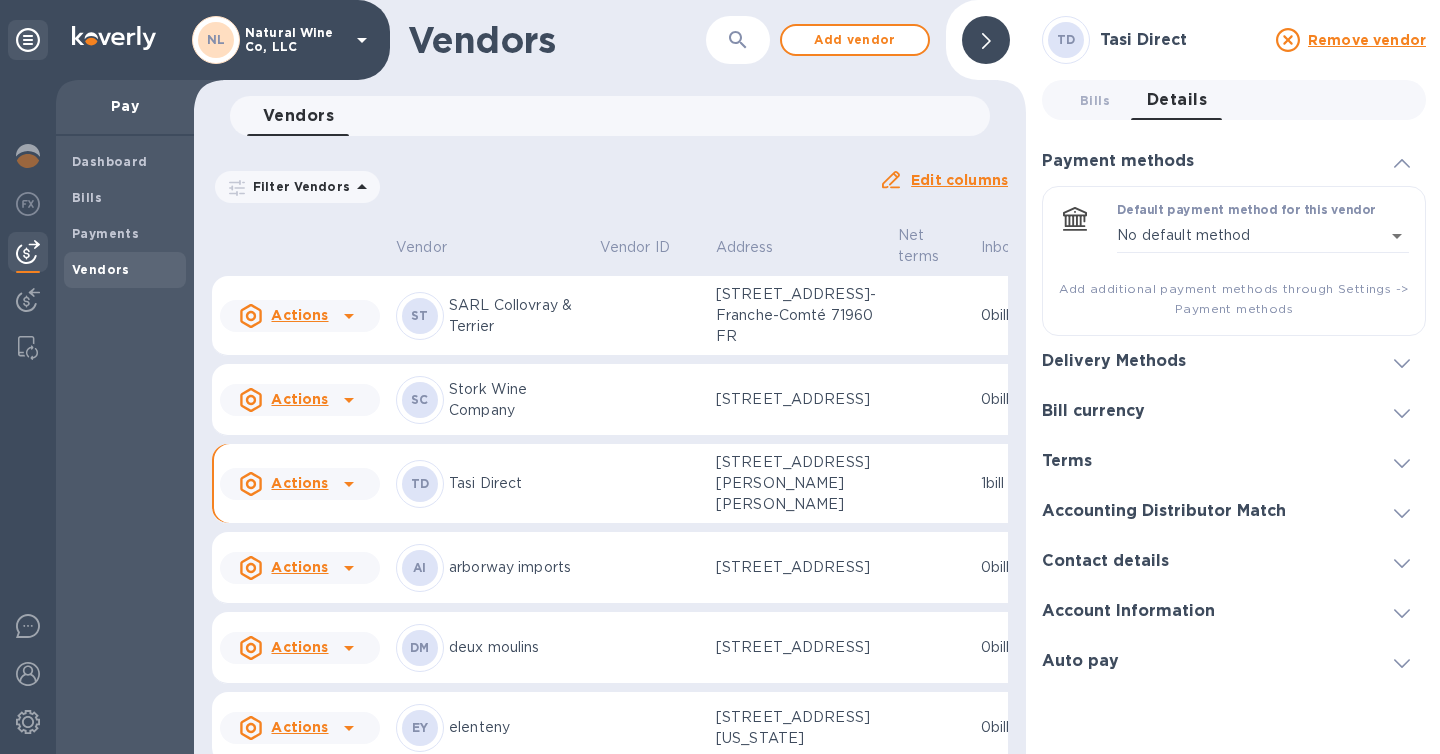 scroll, scrollTop: 935, scrollLeft: 0, axis: vertical 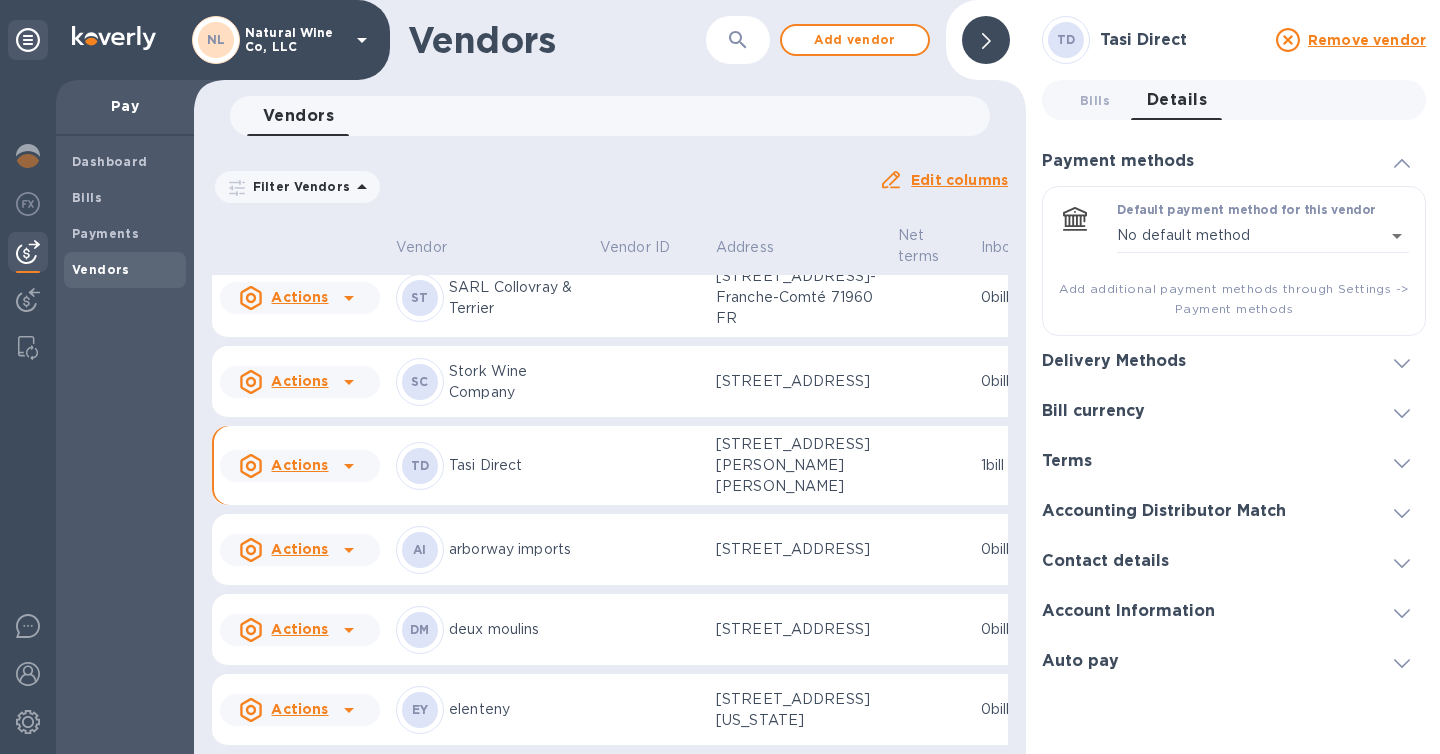 click on "Delivery Methods" at bounding box center [1234, 361] 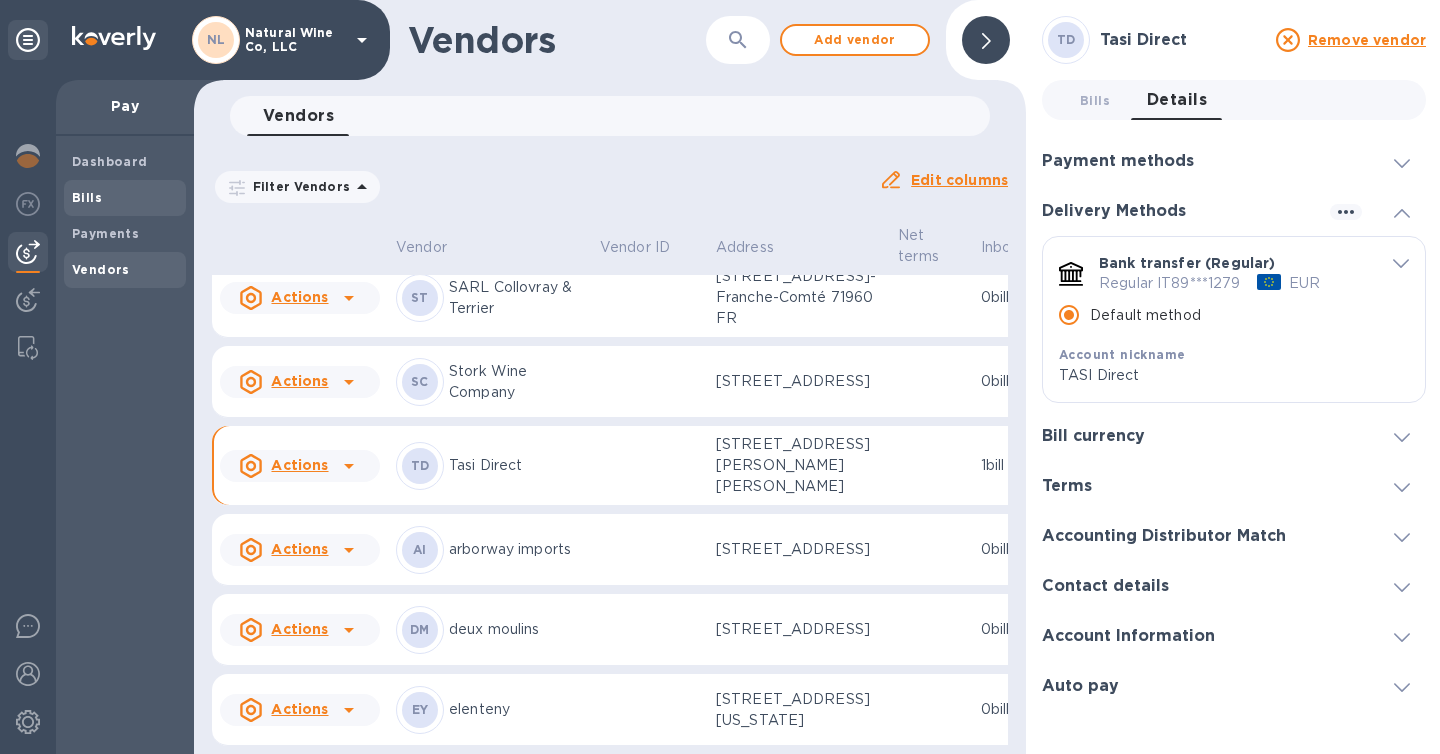 click on "Bills" at bounding box center [87, 197] 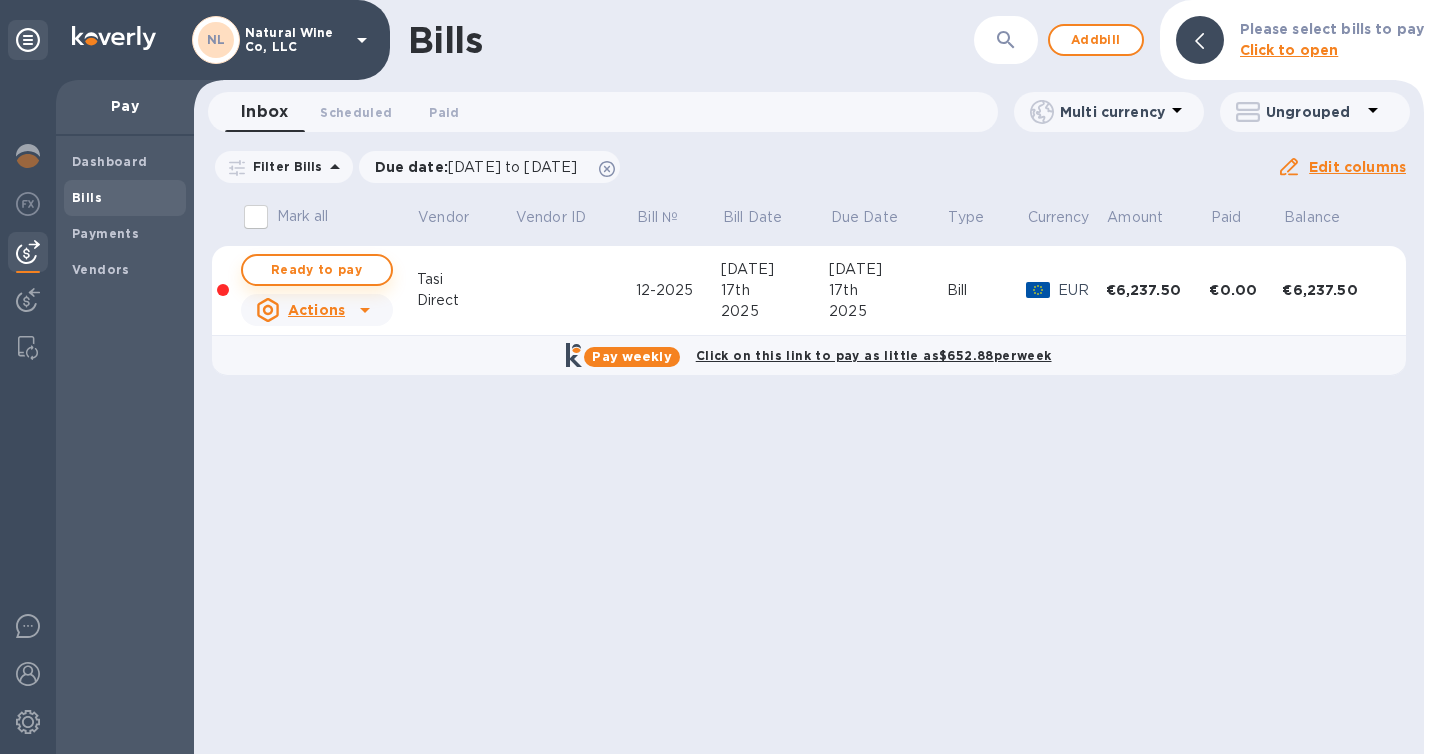 click on "Ready to pay" at bounding box center [317, 270] 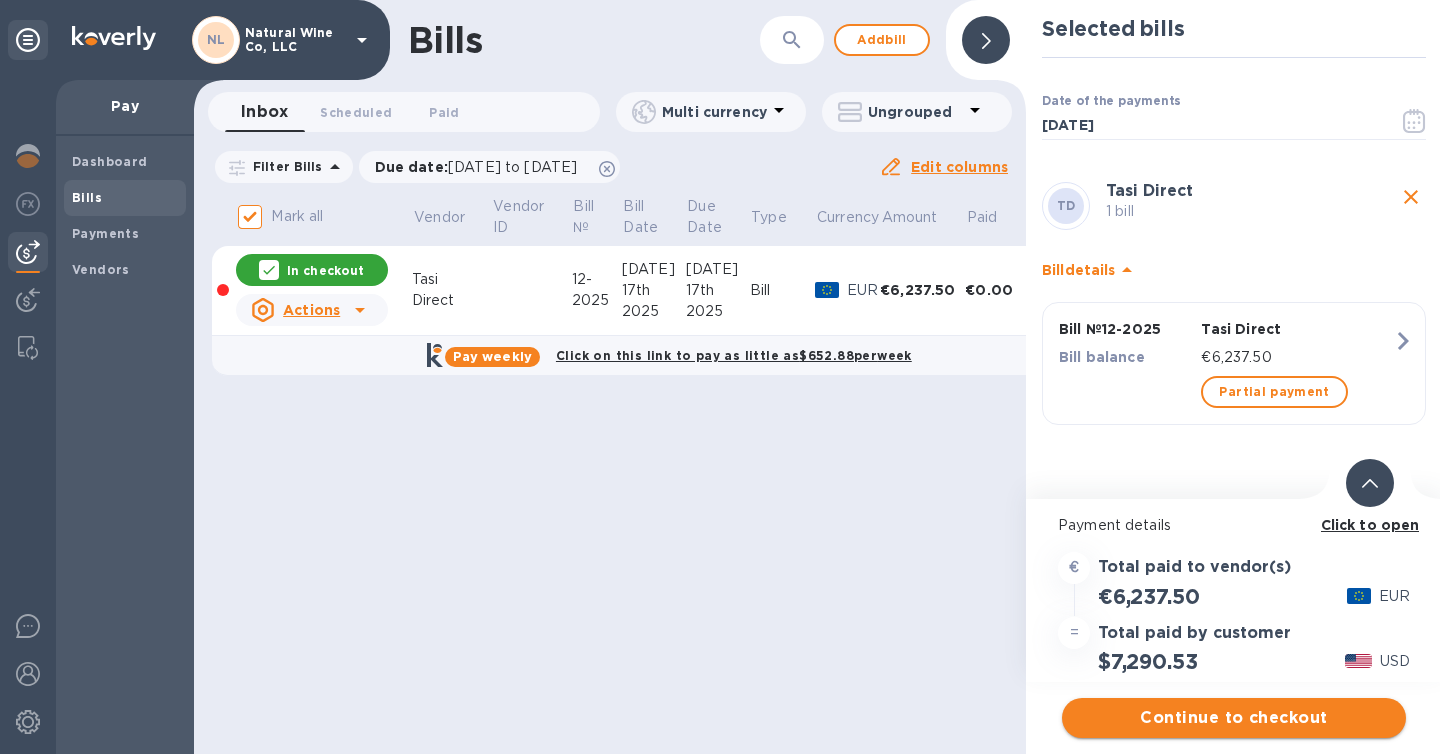 click on "Continue to checkout" at bounding box center (1234, 718) 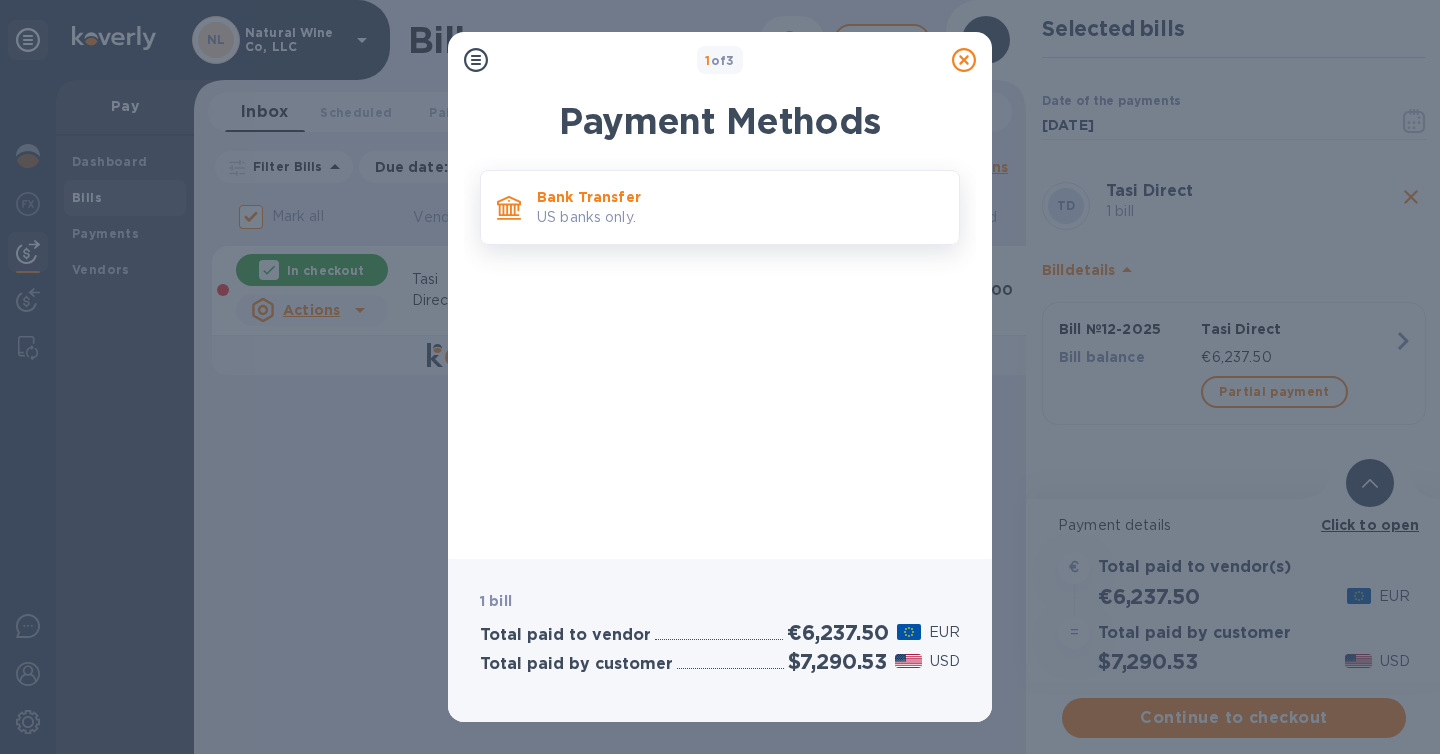 click on "Bank Transfer" at bounding box center [740, 197] 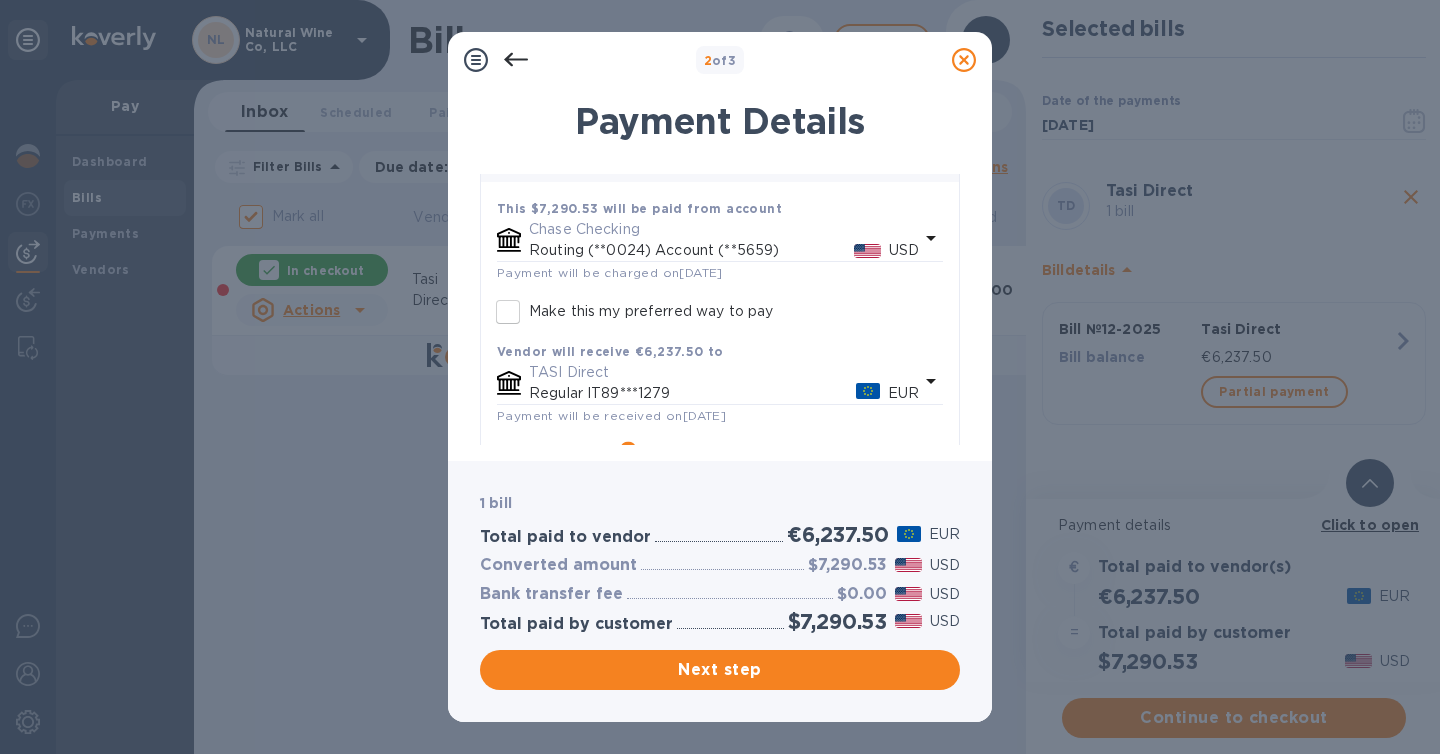 scroll, scrollTop: 217, scrollLeft: 0, axis: vertical 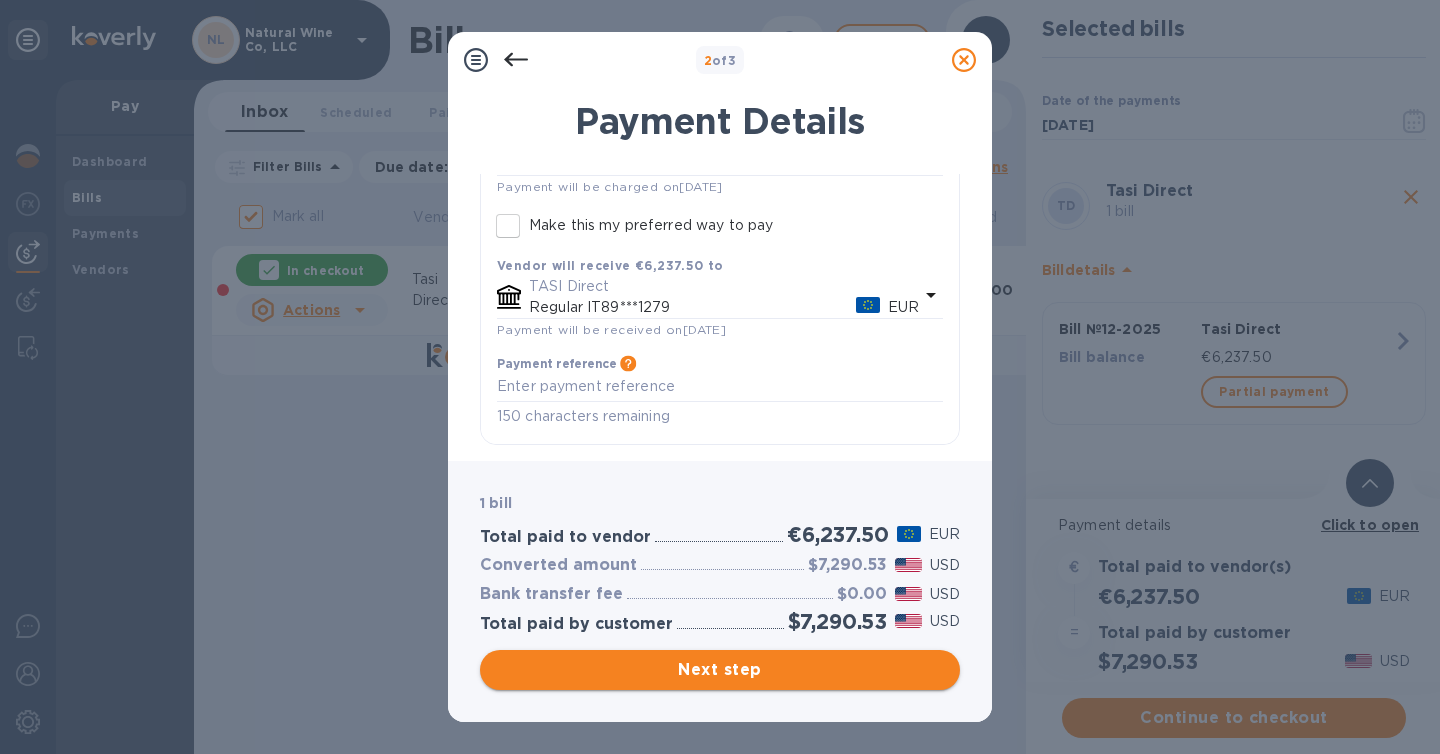 click on "Next step" at bounding box center [720, 670] 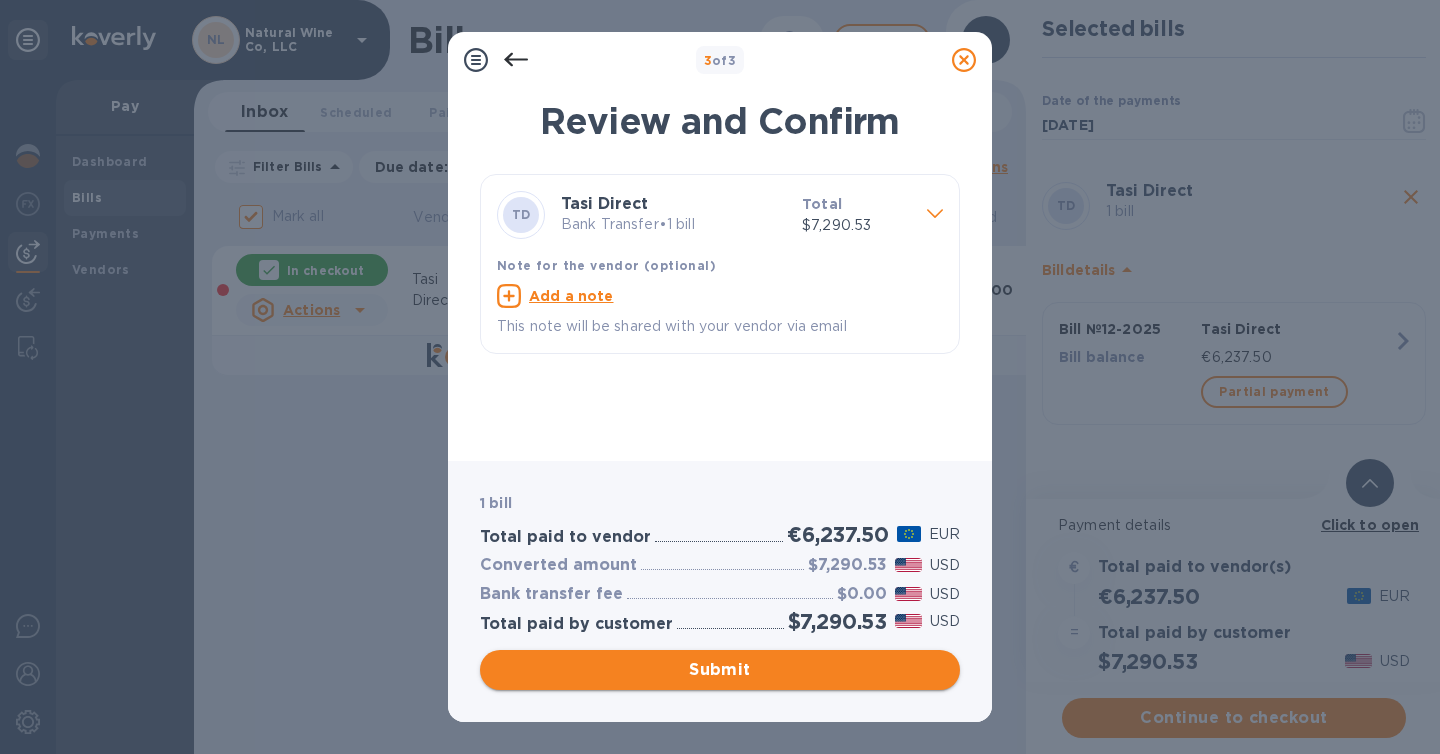 click on "Submit" at bounding box center [720, 670] 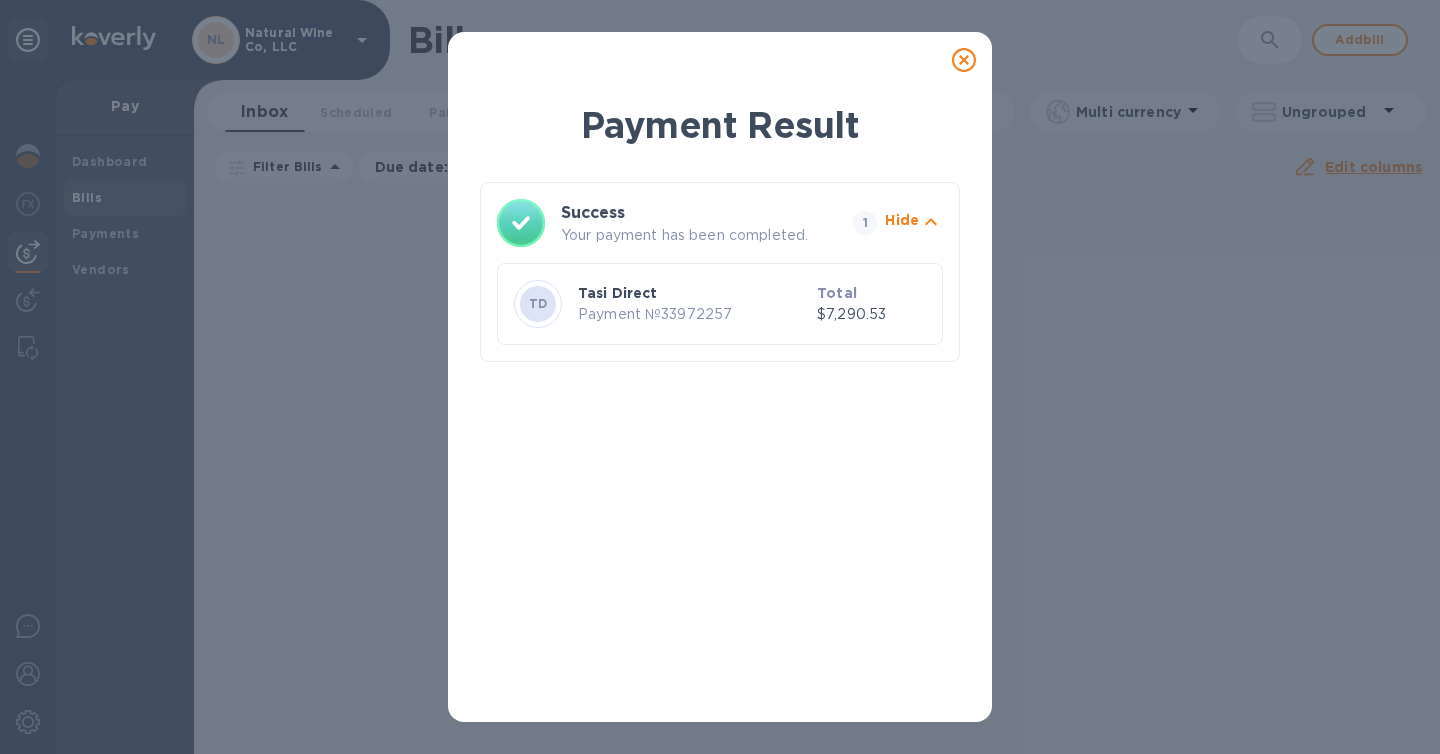 click 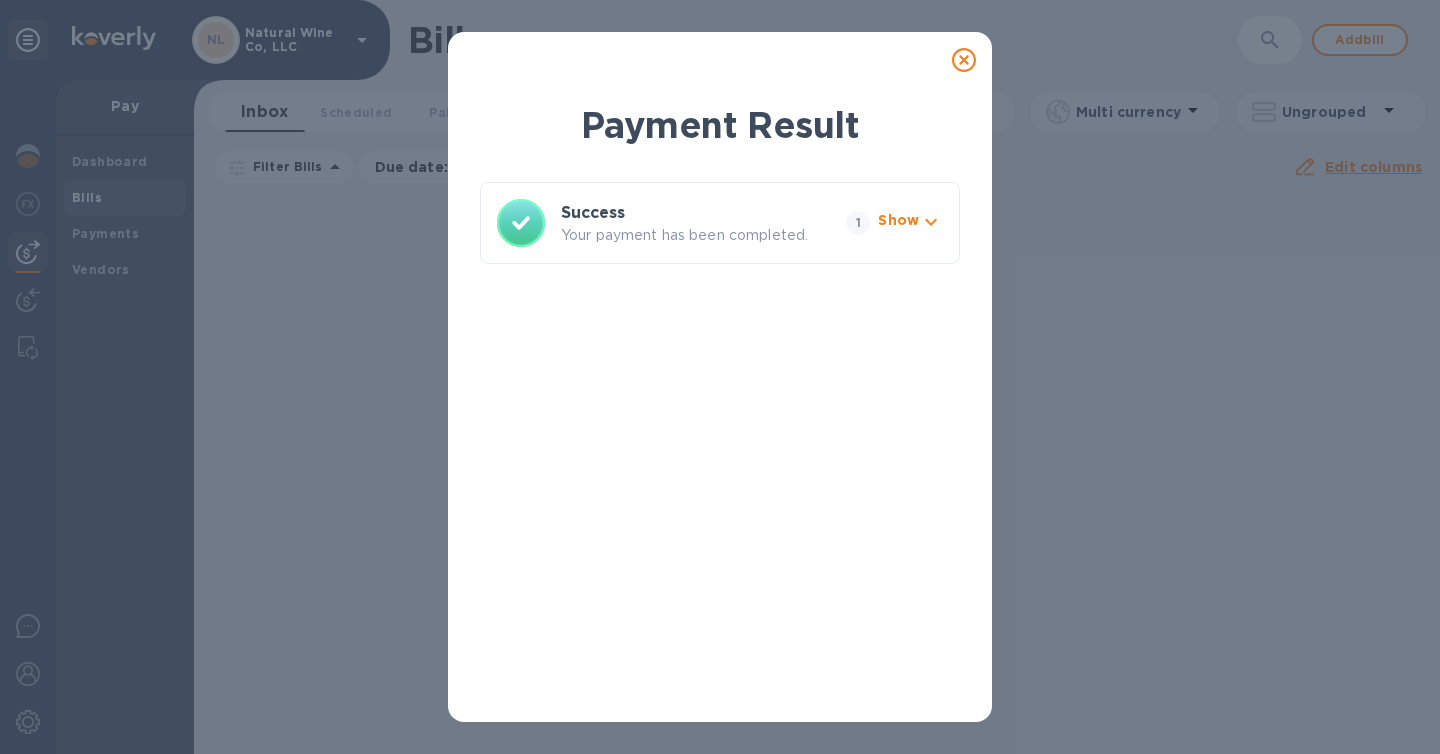 click 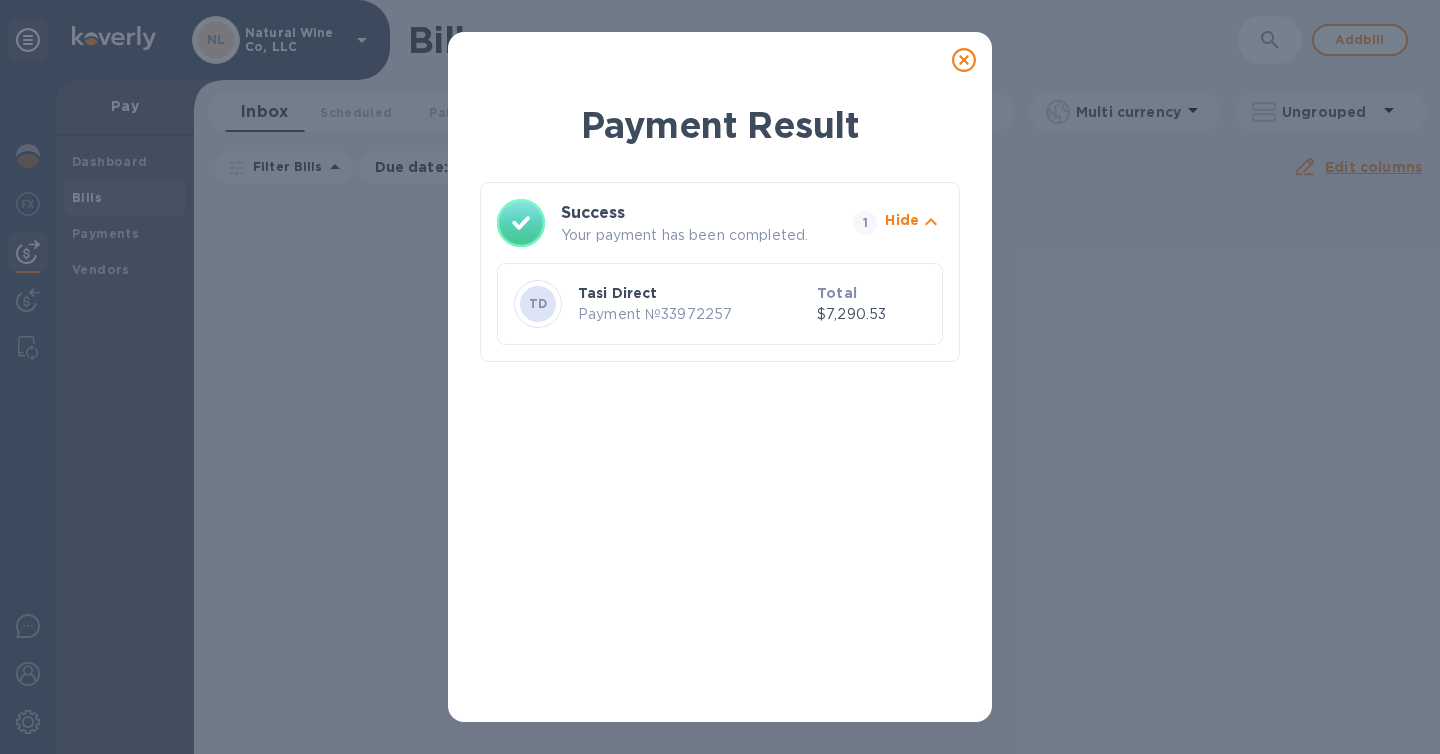 click 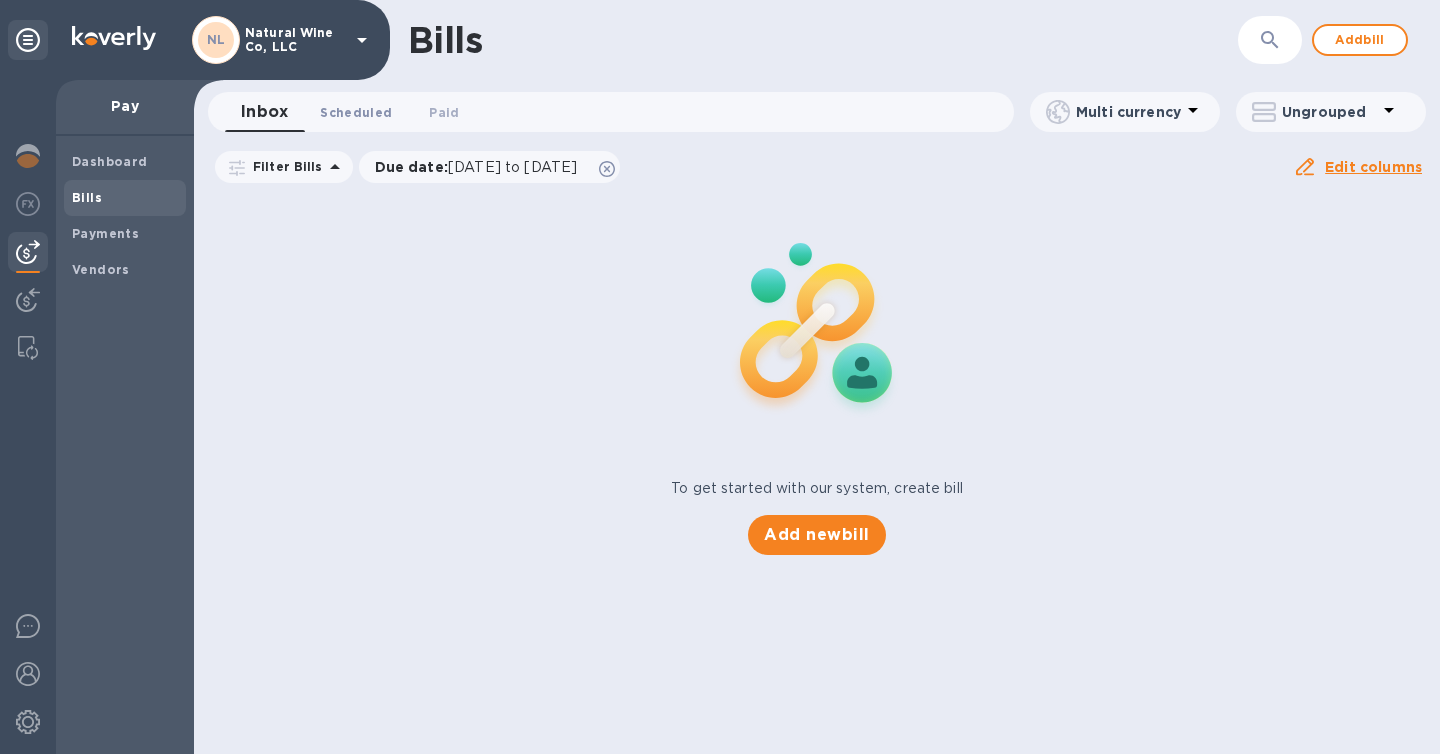 click on "Scheduled 0" at bounding box center (356, 112) 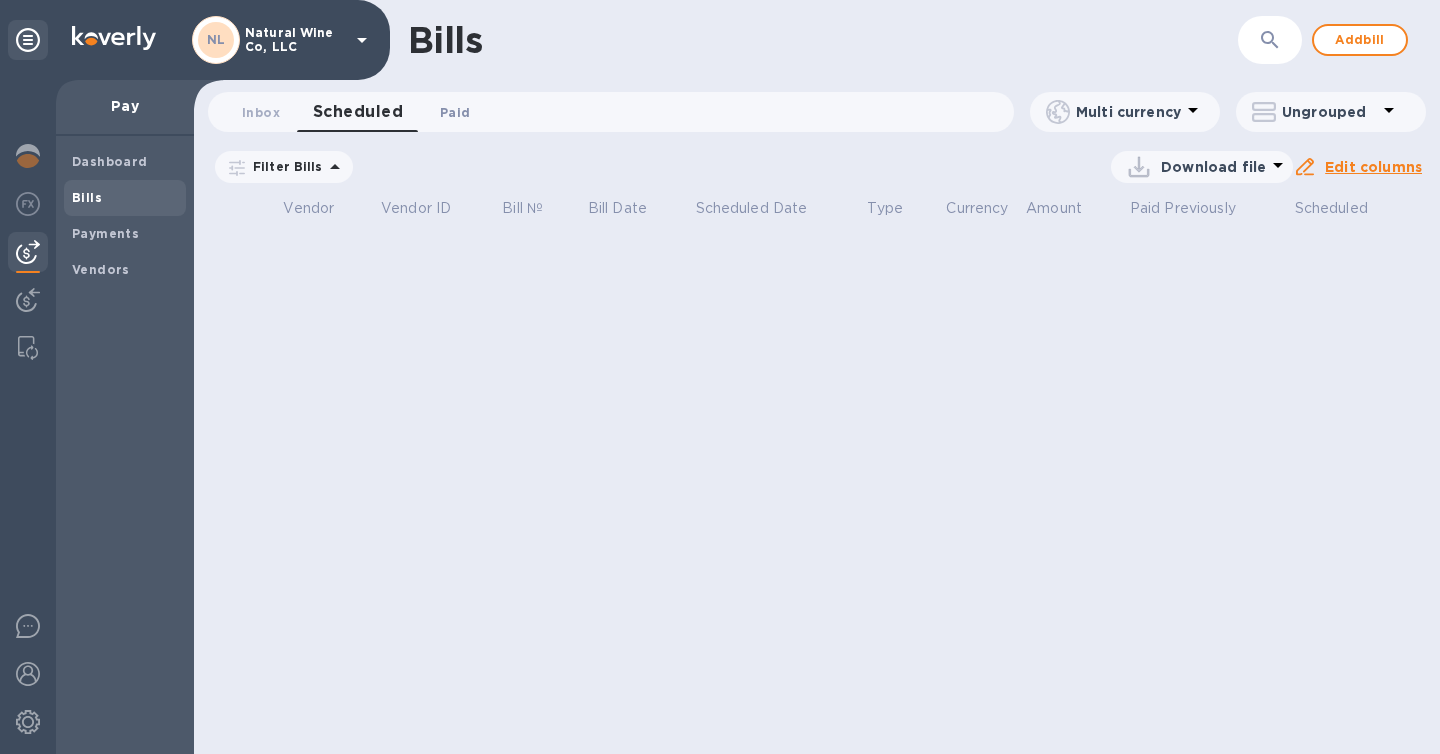 click on "Paid 0" at bounding box center [455, 112] 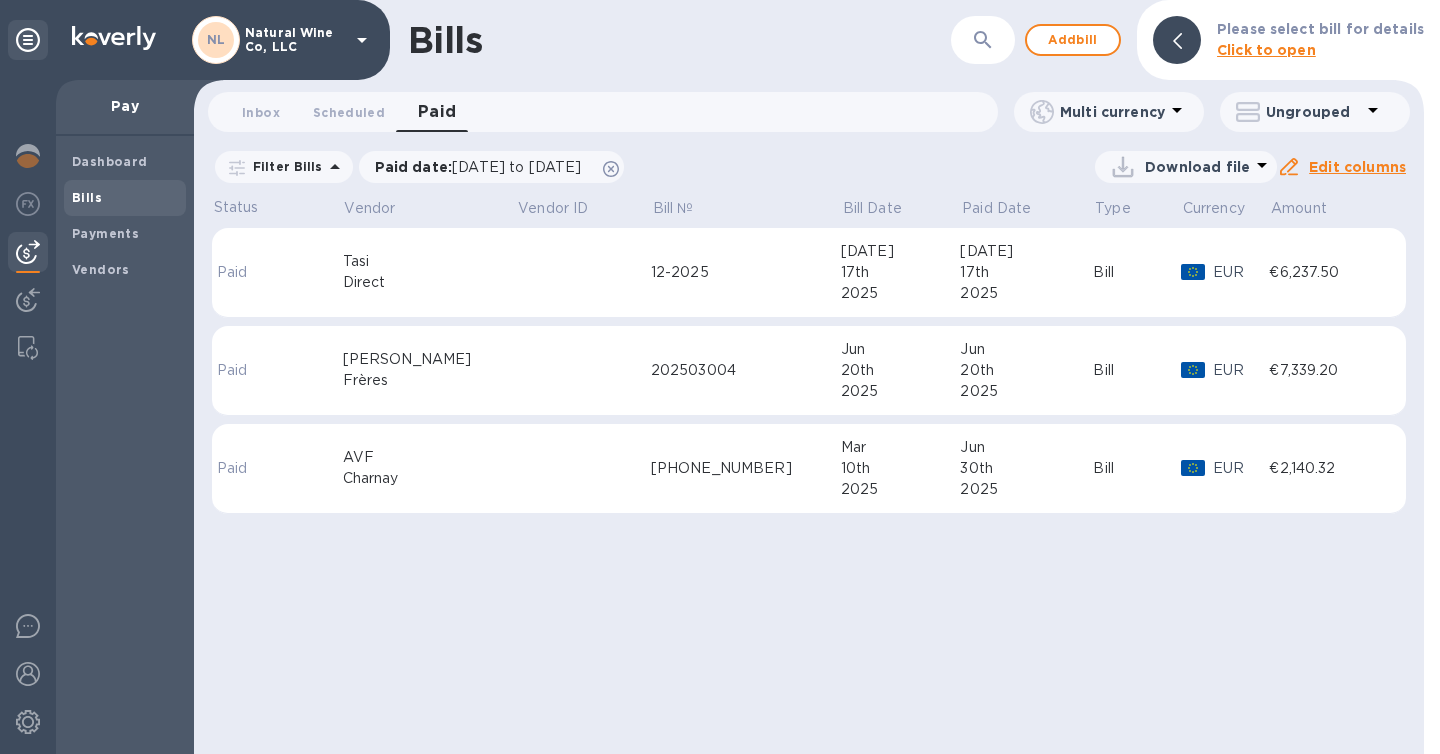 click on "Bill" at bounding box center [1137, 272] 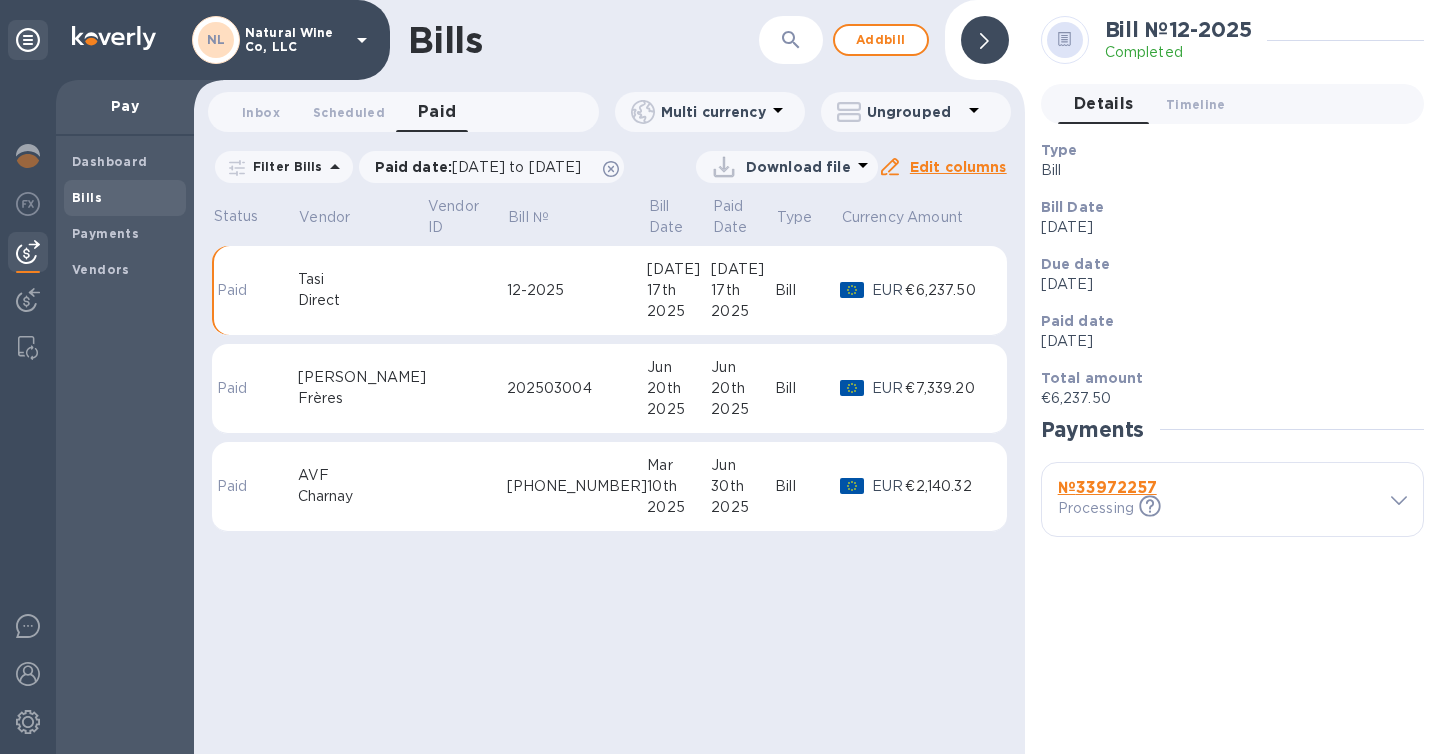 click on "№  33972257" at bounding box center (1107, 487) 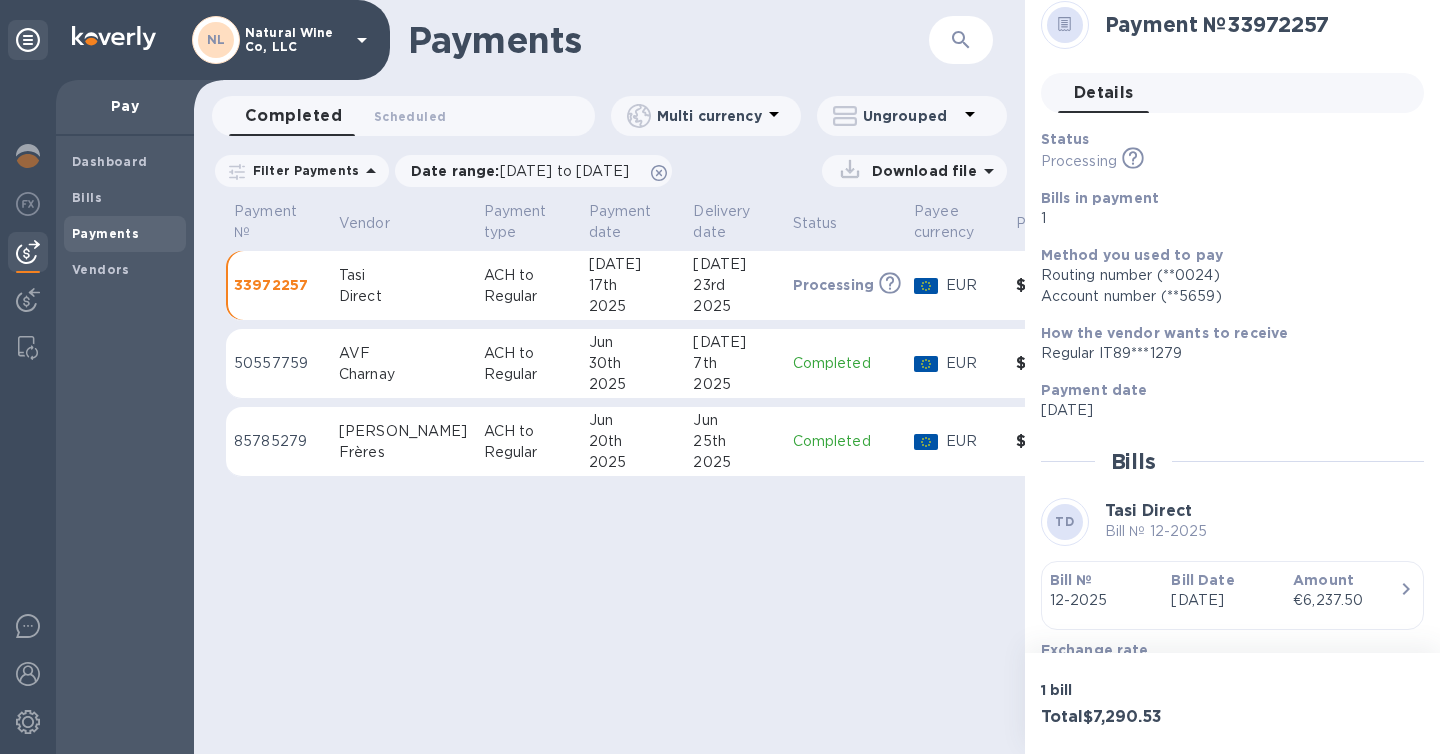 scroll, scrollTop: 7, scrollLeft: 0, axis: vertical 